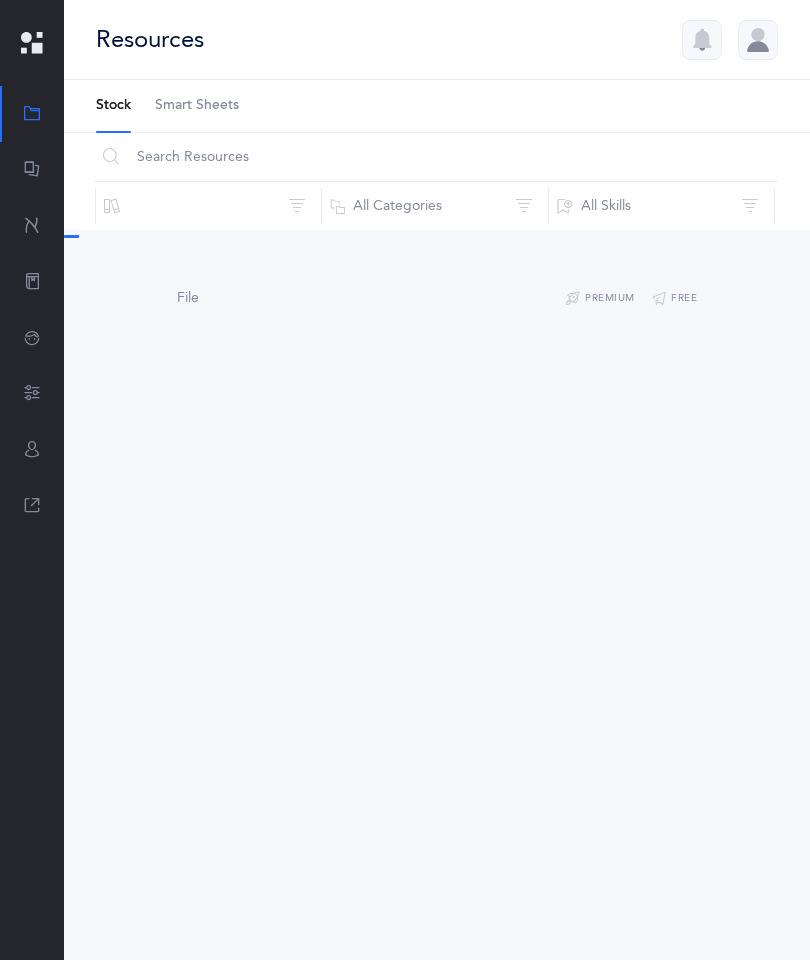 scroll, scrollTop: 0, scrollLeft: 0, axis: both 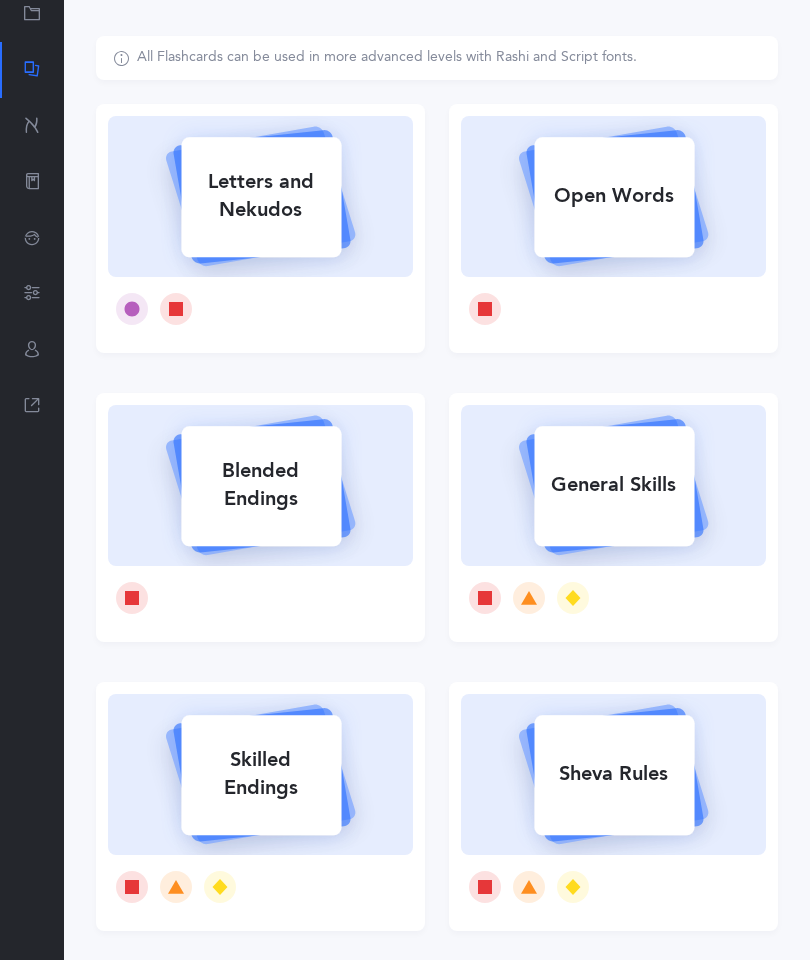 click on "General Skills" at bounding box center (614, 485) 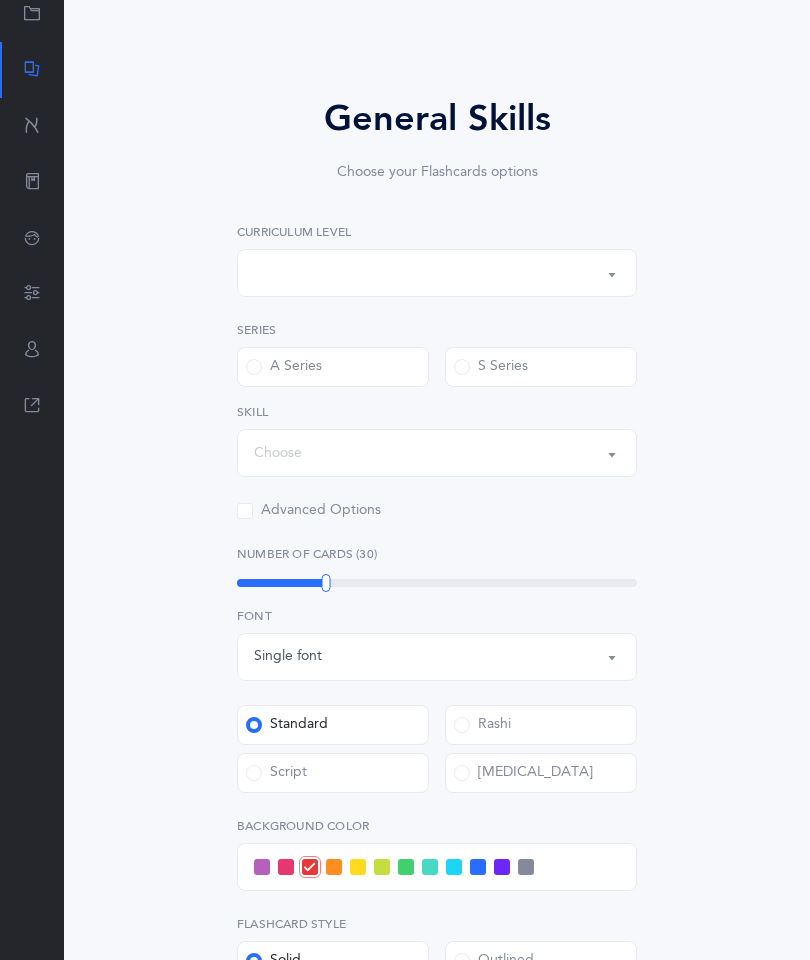 scroll, scrollTop: 0, scrollLeft: 0, axis: both 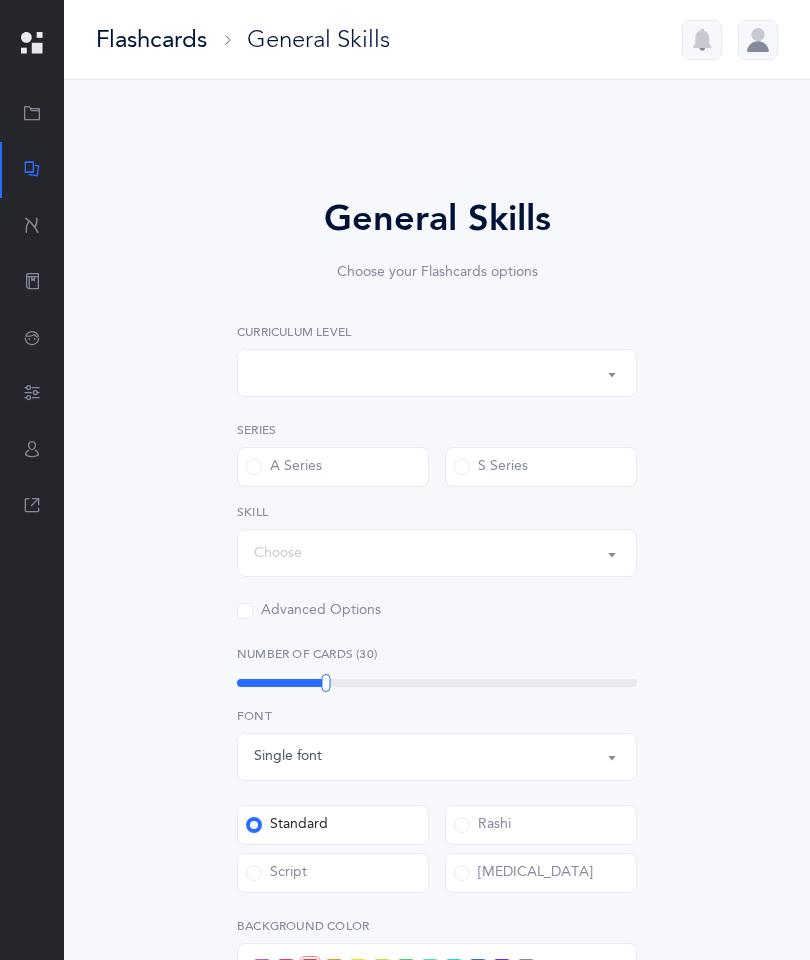 select on "1" 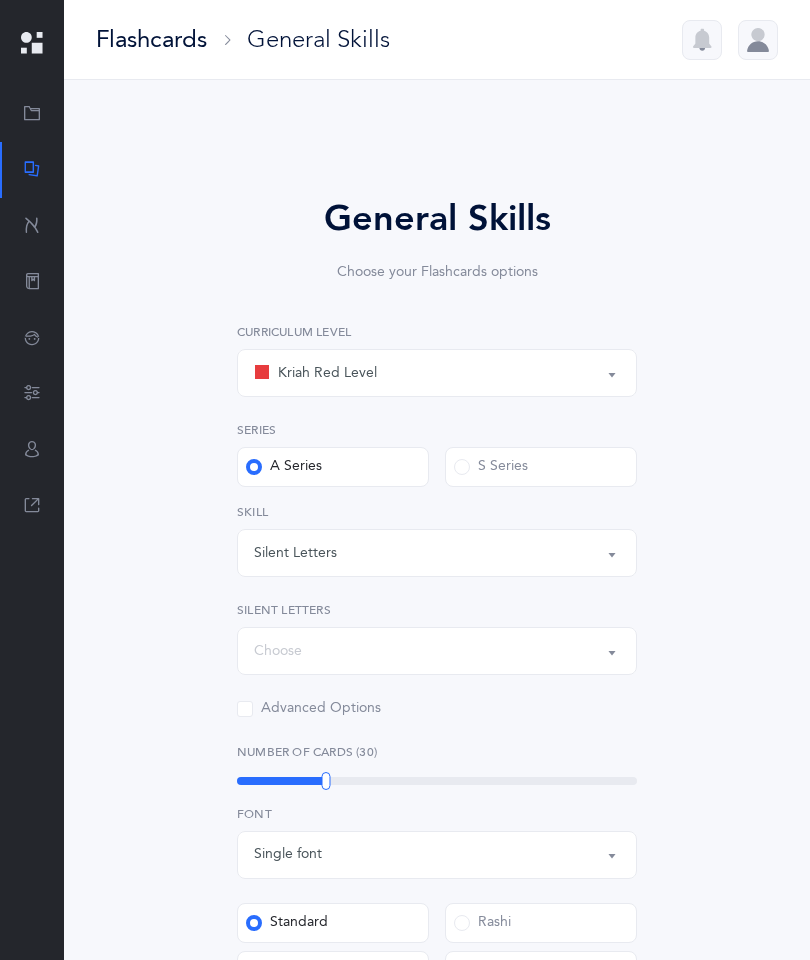 click on "Kriah Red Level" at bounding box center (437, 373) 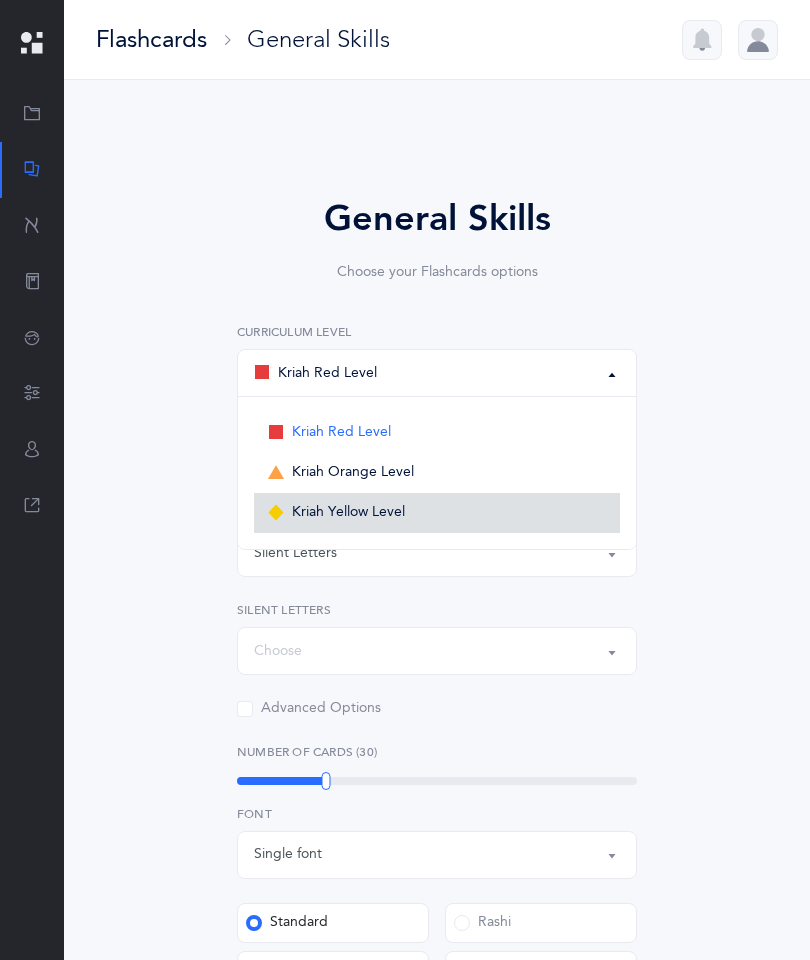 click on "Kriah Yellow Level" at bounding box center [348, 513] 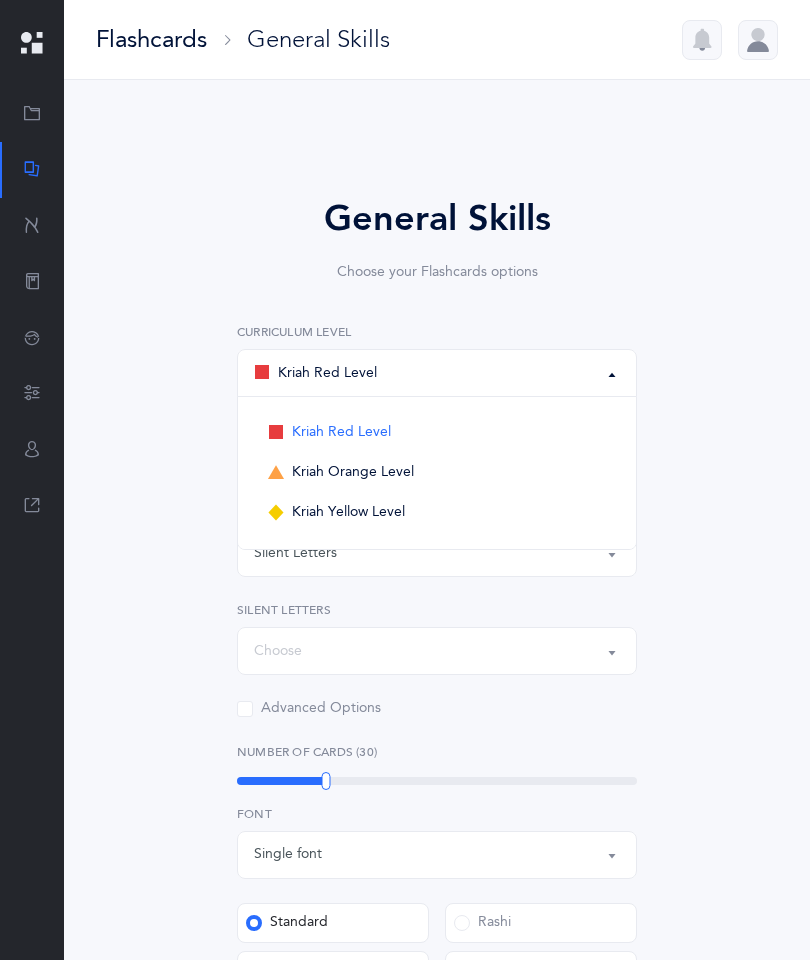 select on "3" 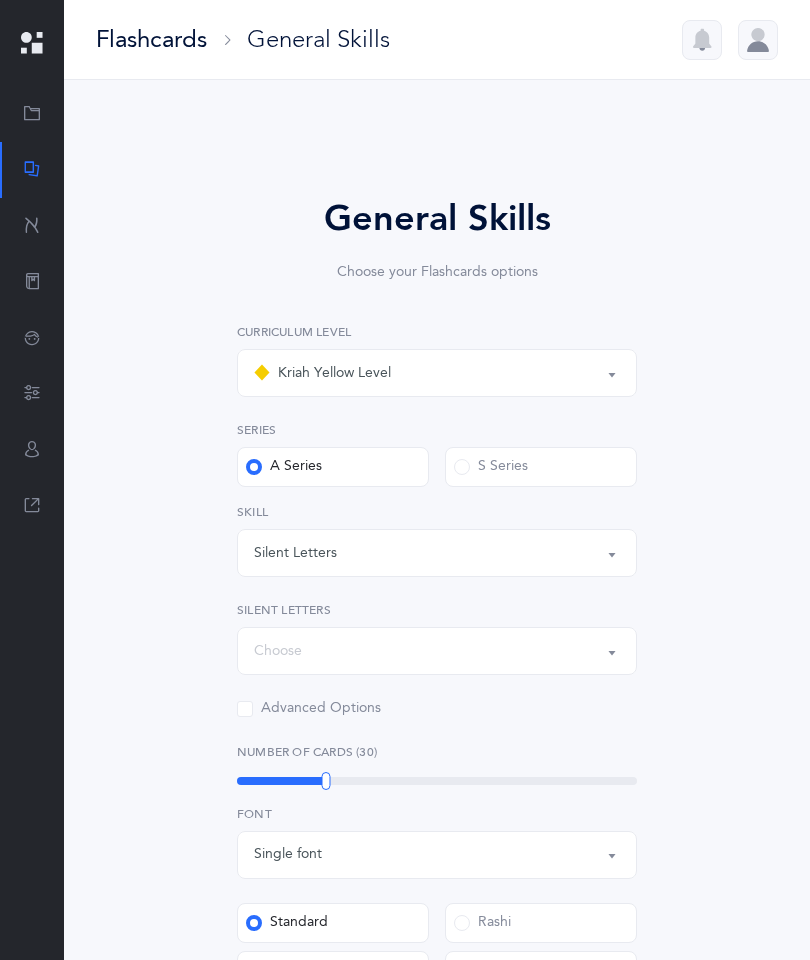 click on "Silent Letters" at bounding box center [437, 553] 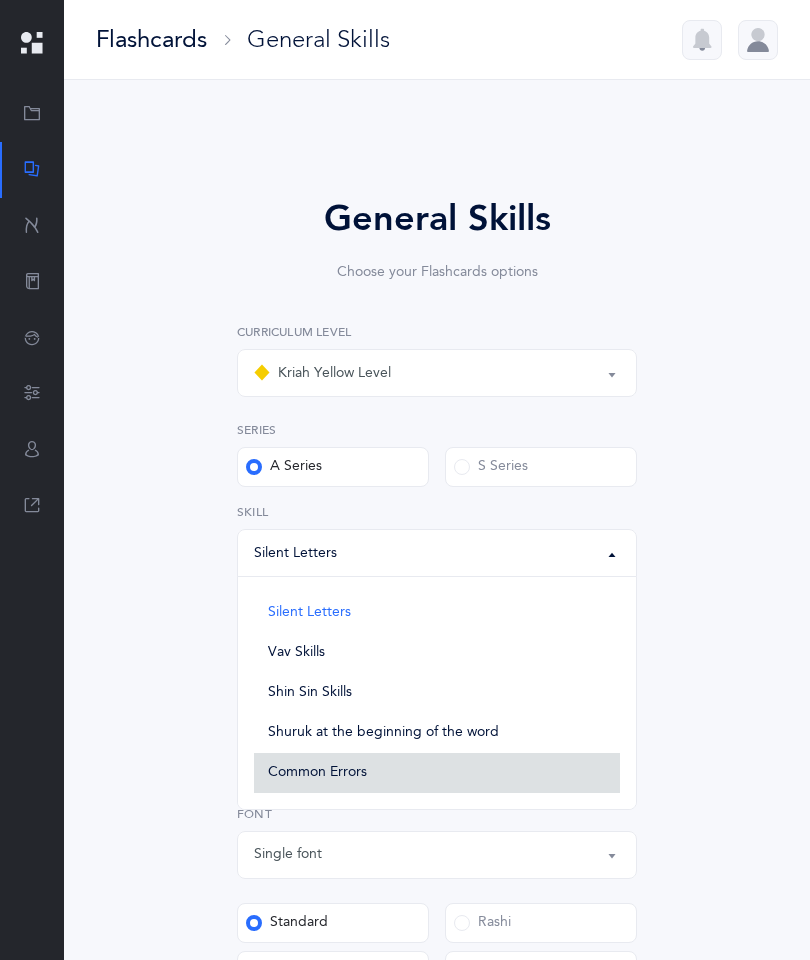 click on "Common Errors" at bounding box center [437, 773] 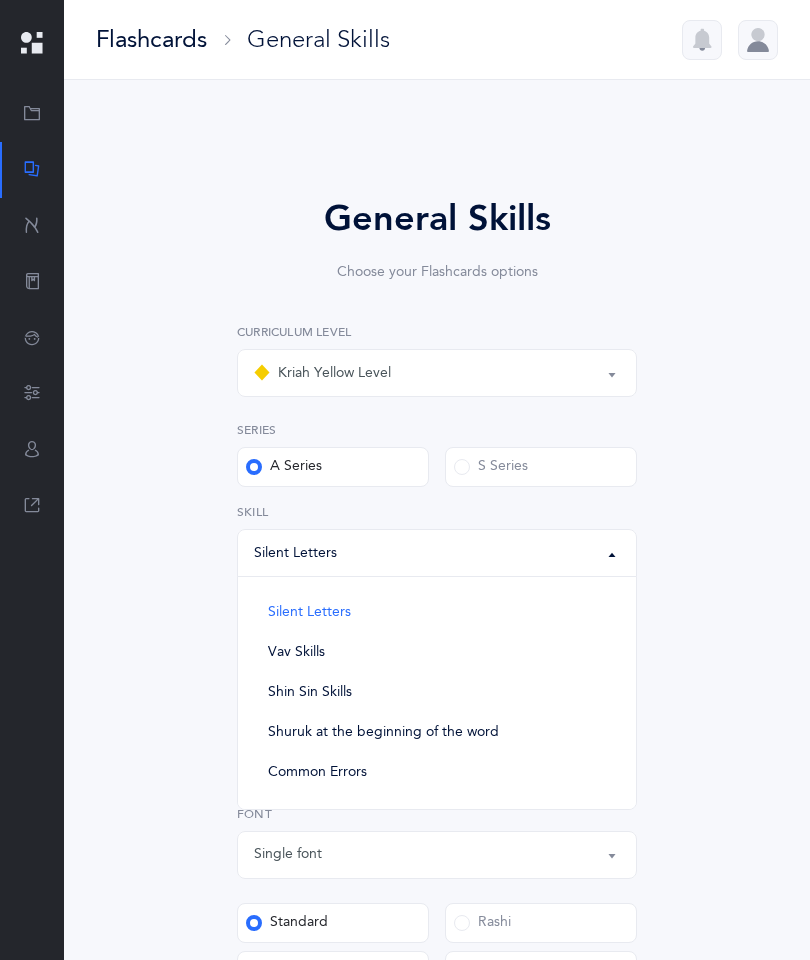 select on "Common Errors" 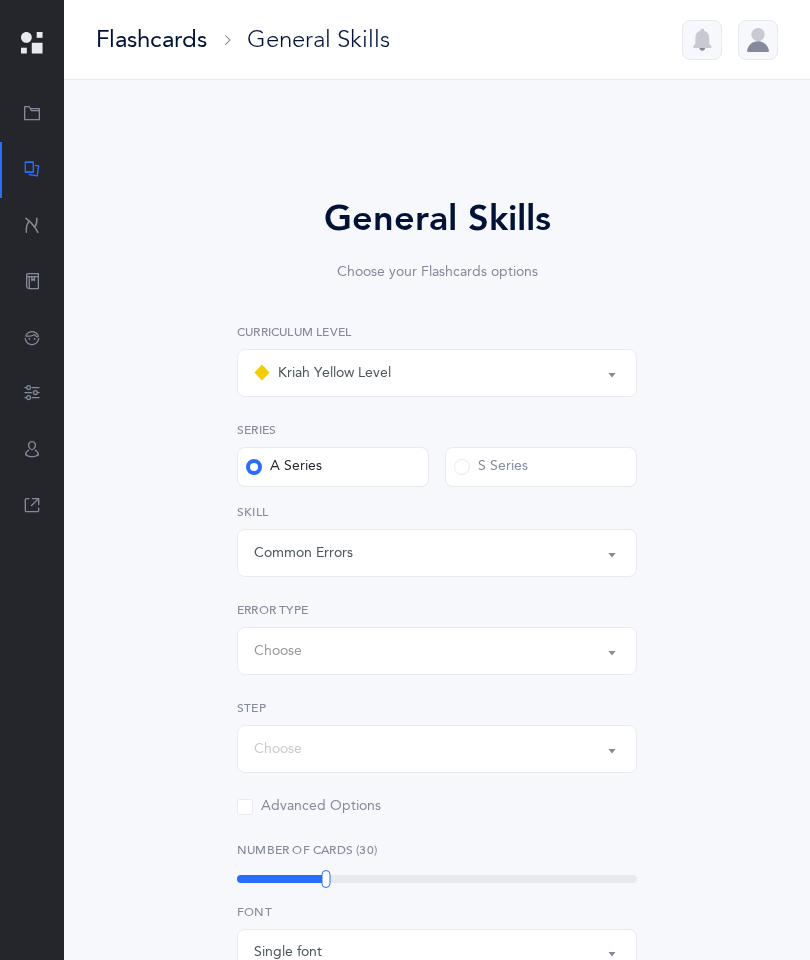 click on "Choose" at bounding box center (437, 651) 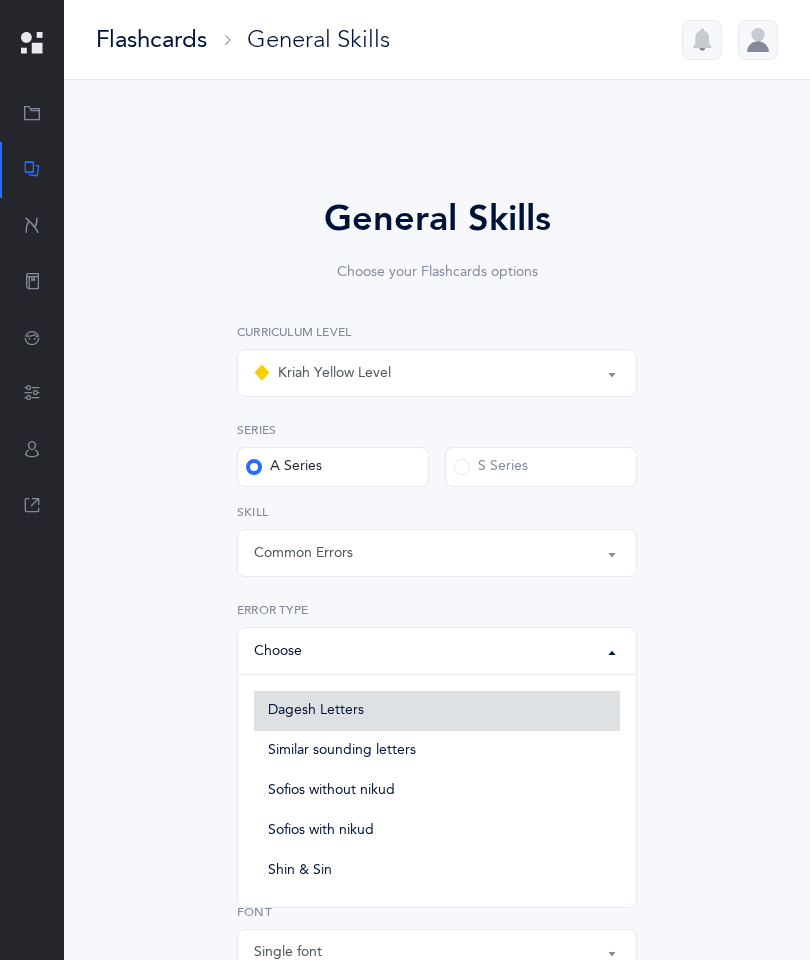 click on "Dagesh Letters" at bounding box center (437, 711) 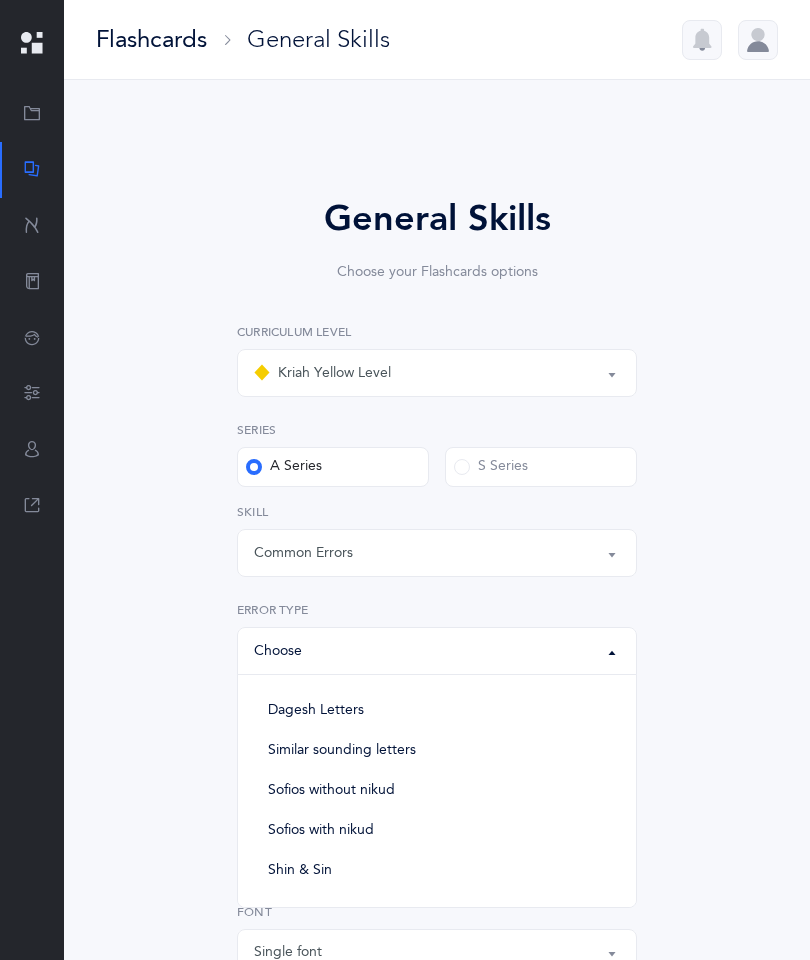 select on "Dagesh Letters" 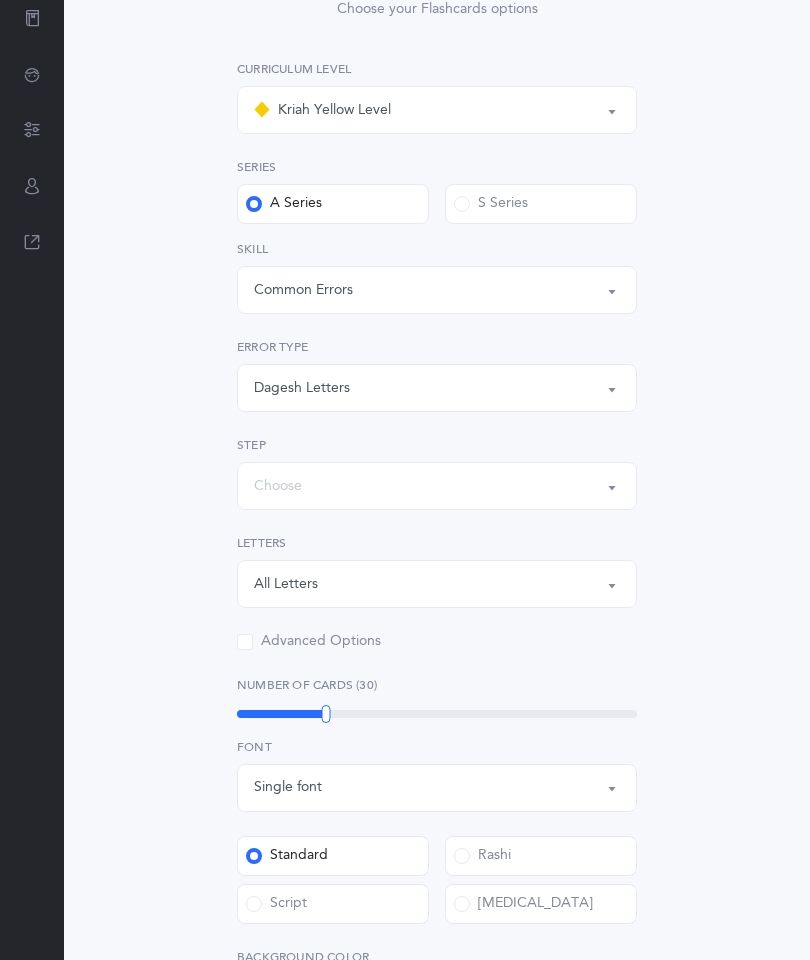 scroll, scrollTop: 263, scrollLeft: 0, axis: vertical 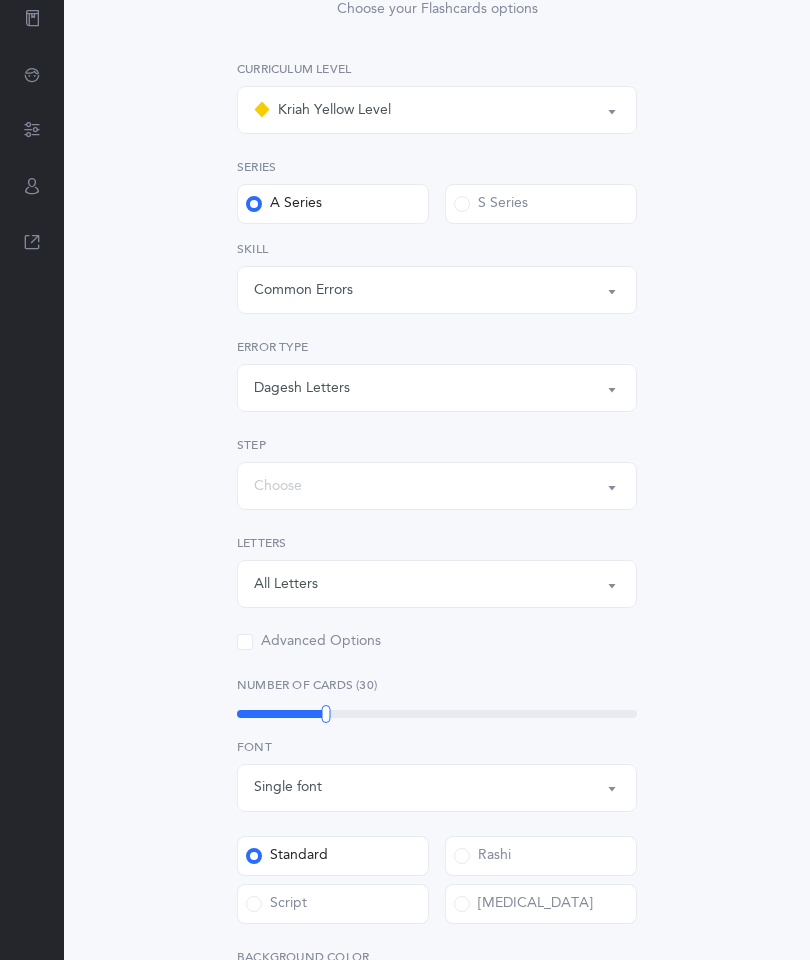 click at bounding box center (478, 998) 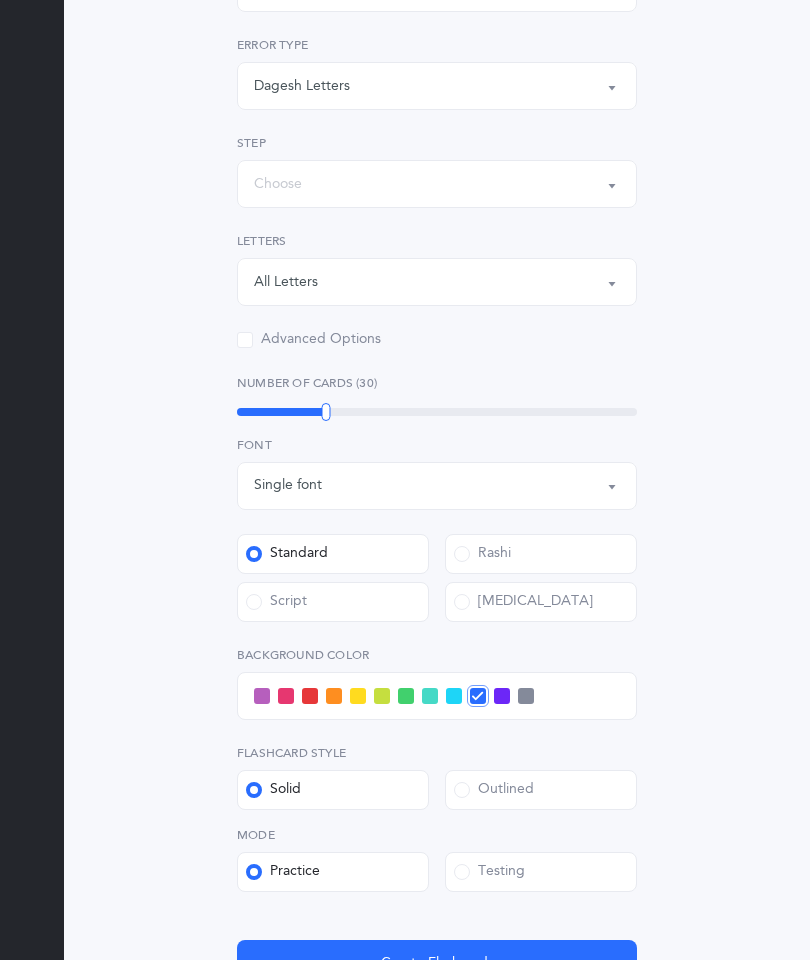 scroll, scrollTop: 562, scrollLeft: 0, axis: vertical 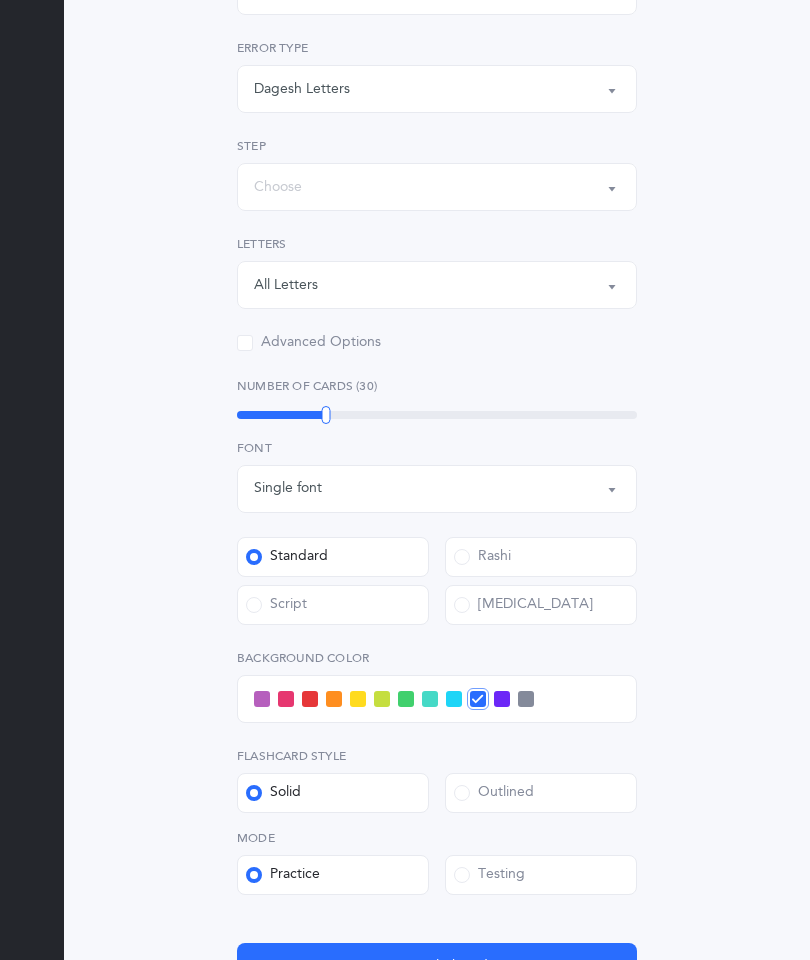 click on "Testing" at bounding box center (489, 875) 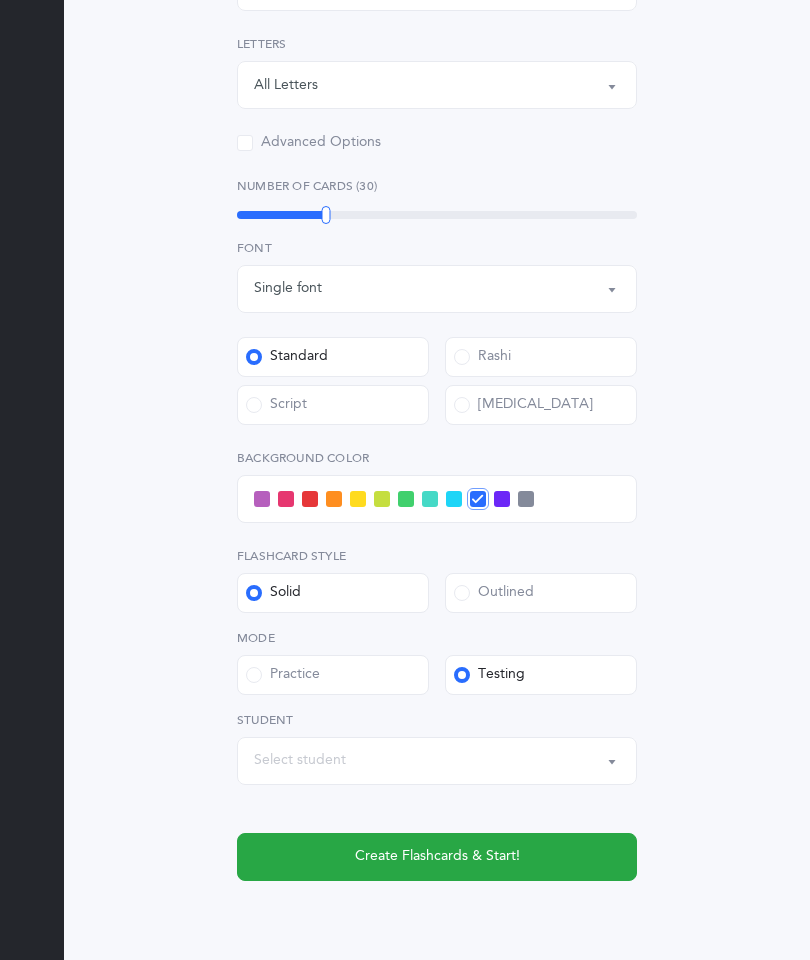click on "Create Flashcards & Start!" at bounding box center (437, 856) 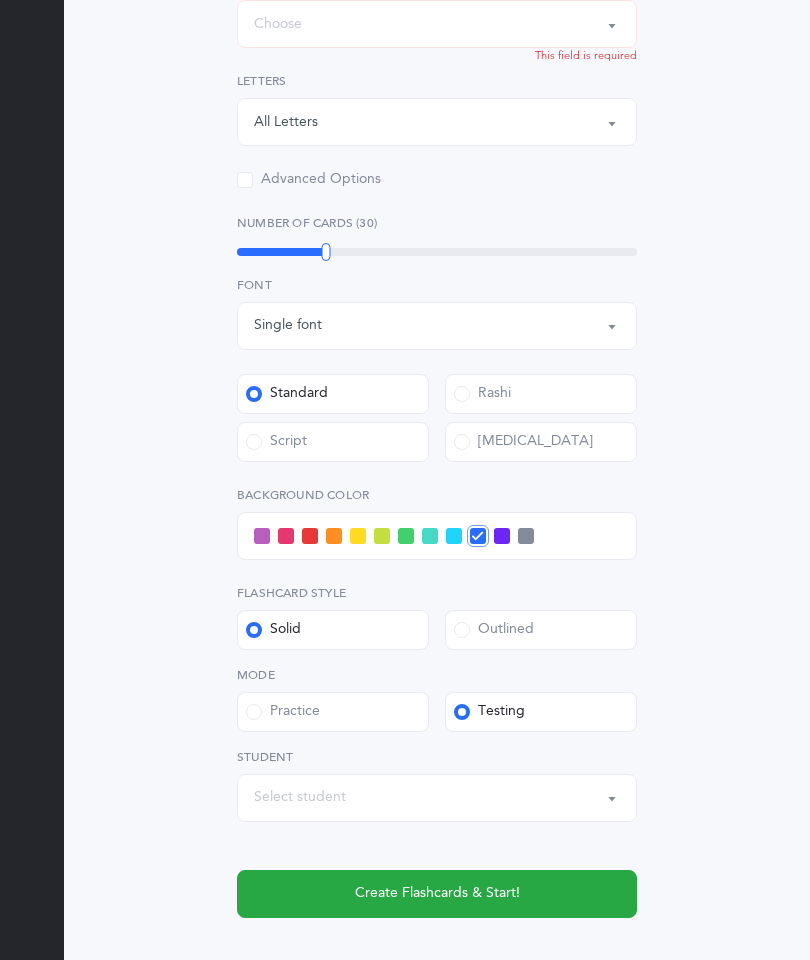 click on "Create Flashcards & Start!" at bounding box center [437, 893] 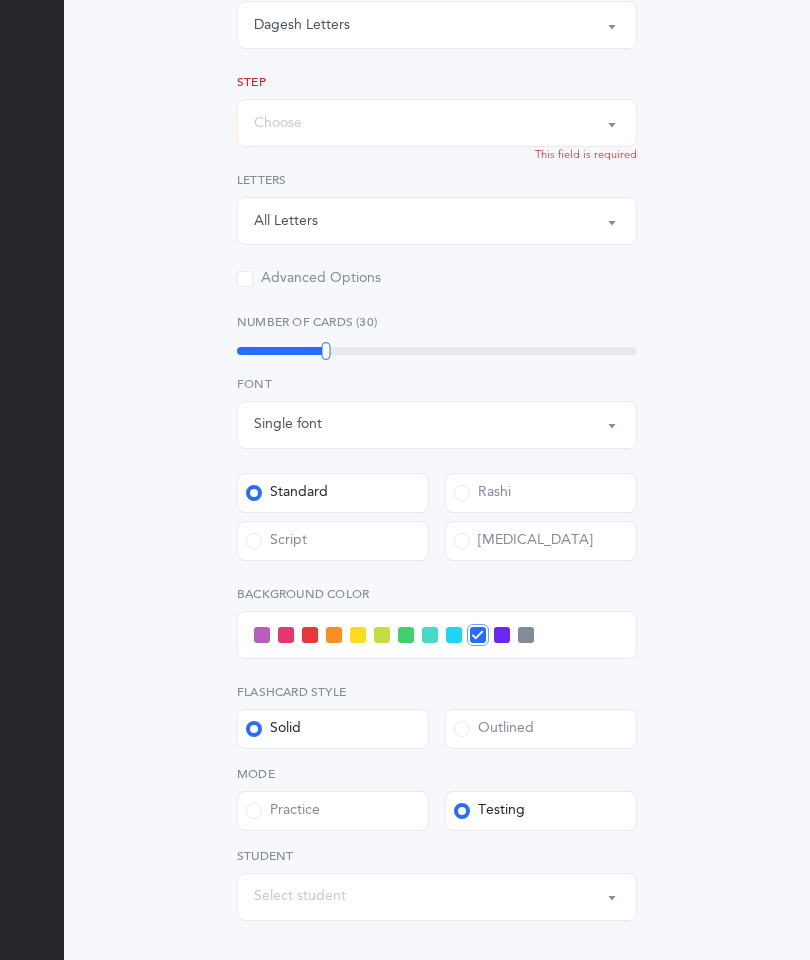 scroll, scrollTop: 628, scrollLeft: 0, axis: vertical 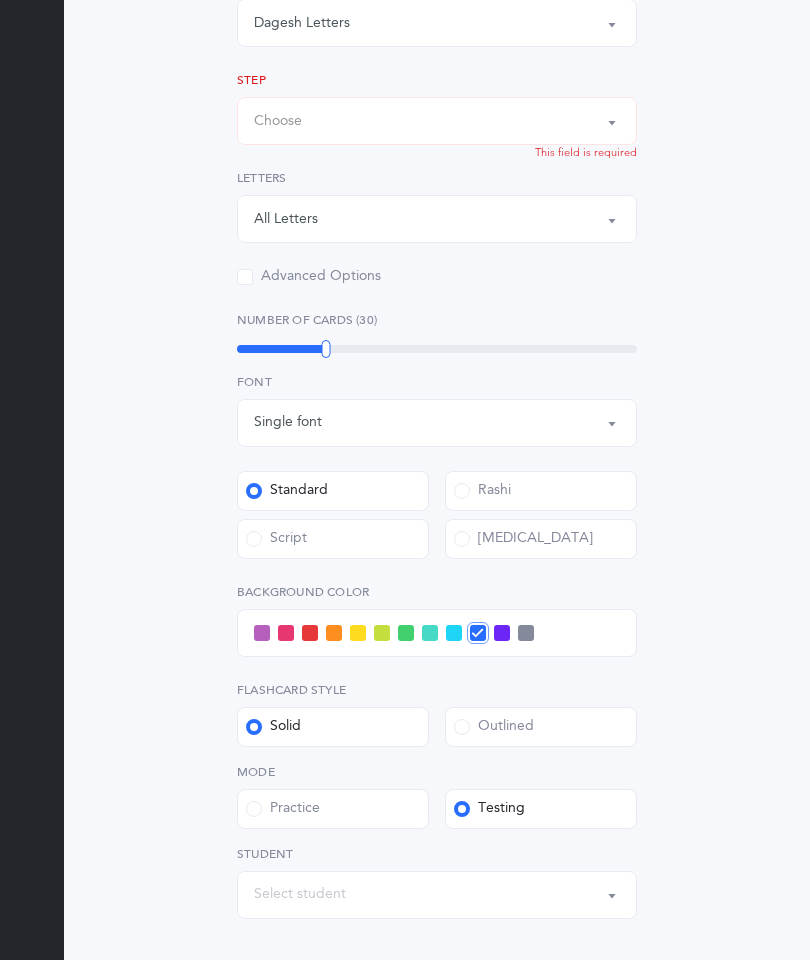 click on "Choose" at bounding box center [437, 121] 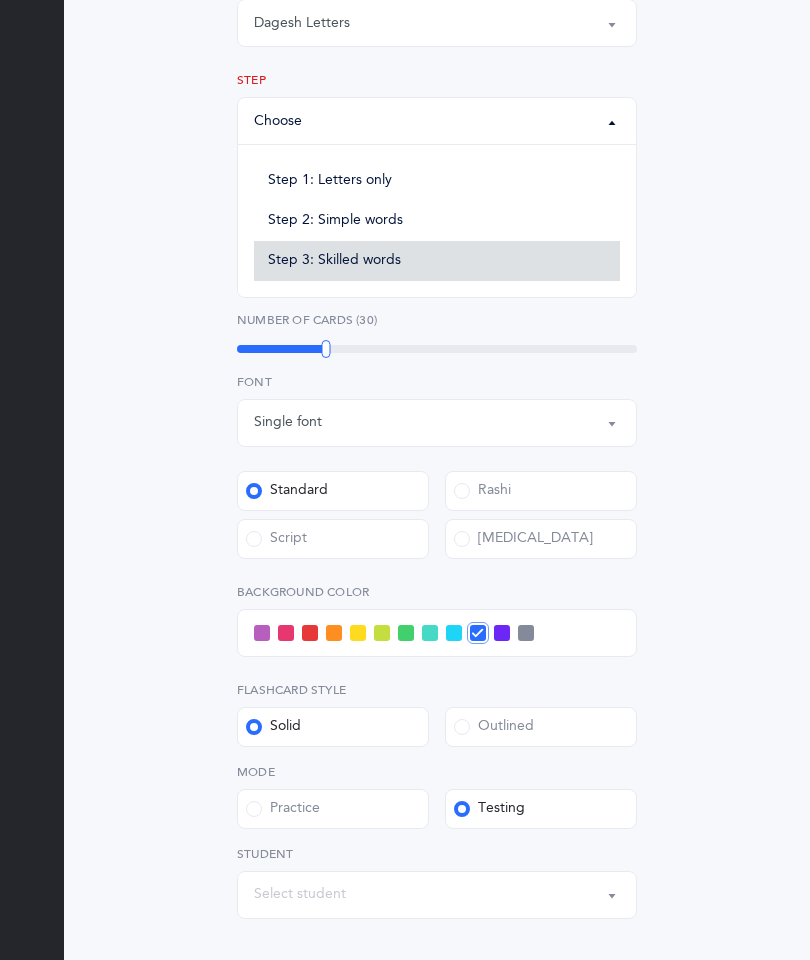 click on "Step 3: Skilled words" at bounding box center [437, 261] 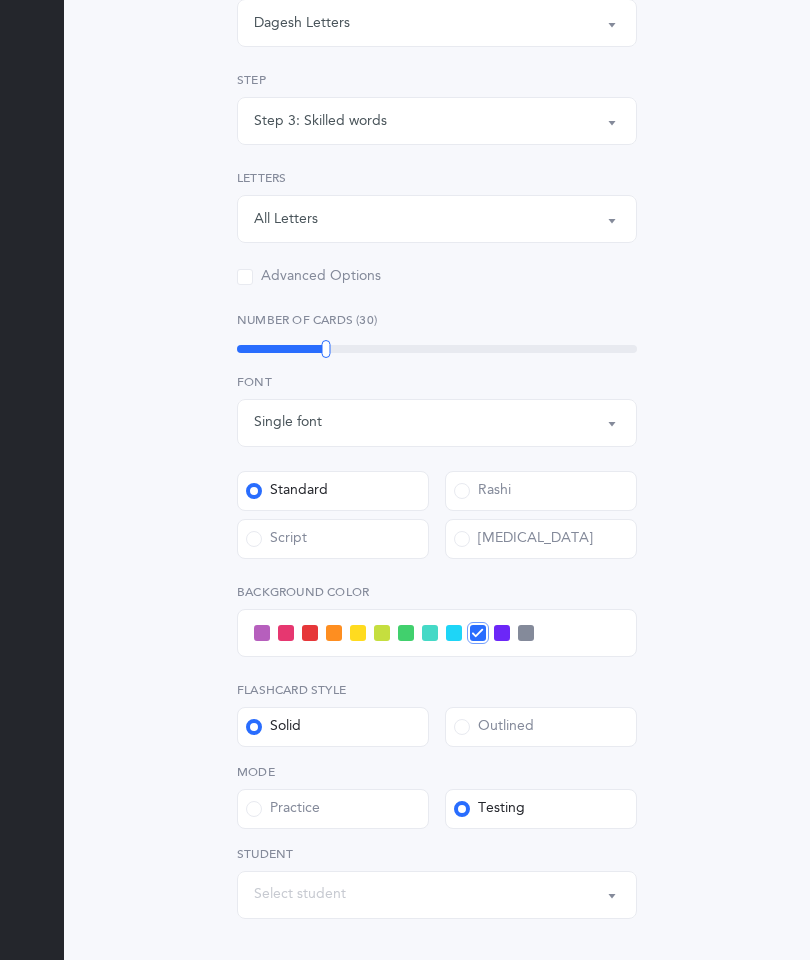 click on "Step 3: Skilled words" at bounding box center (437, 121) 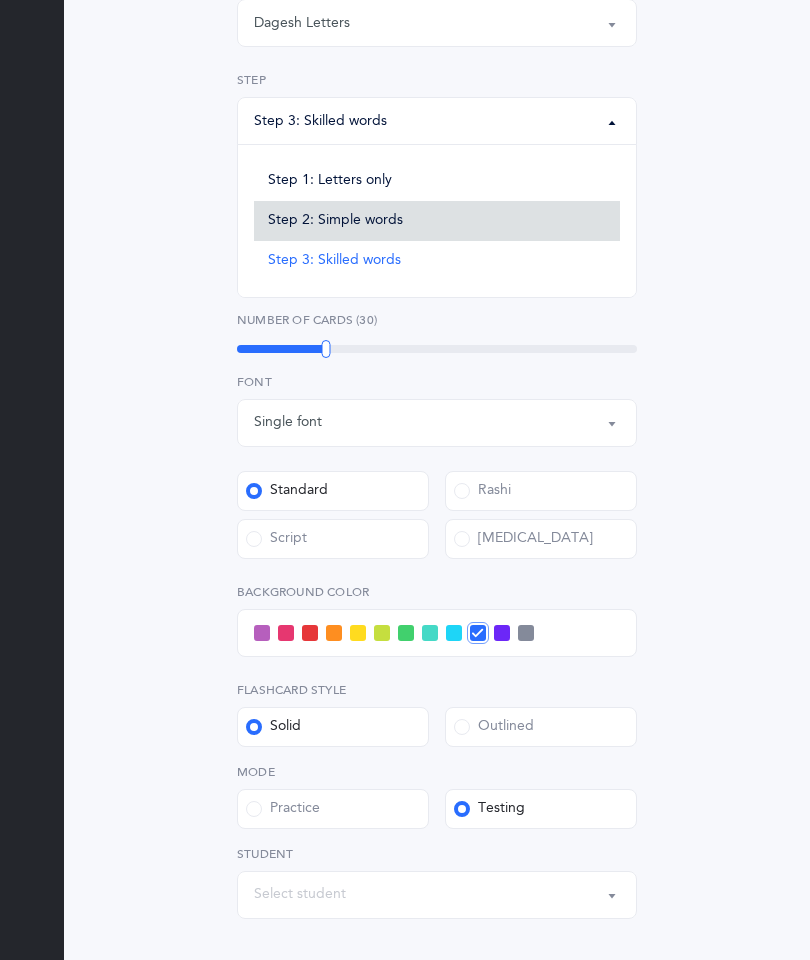click on "Step 2: Simple words" at bounding box center [437, 221] 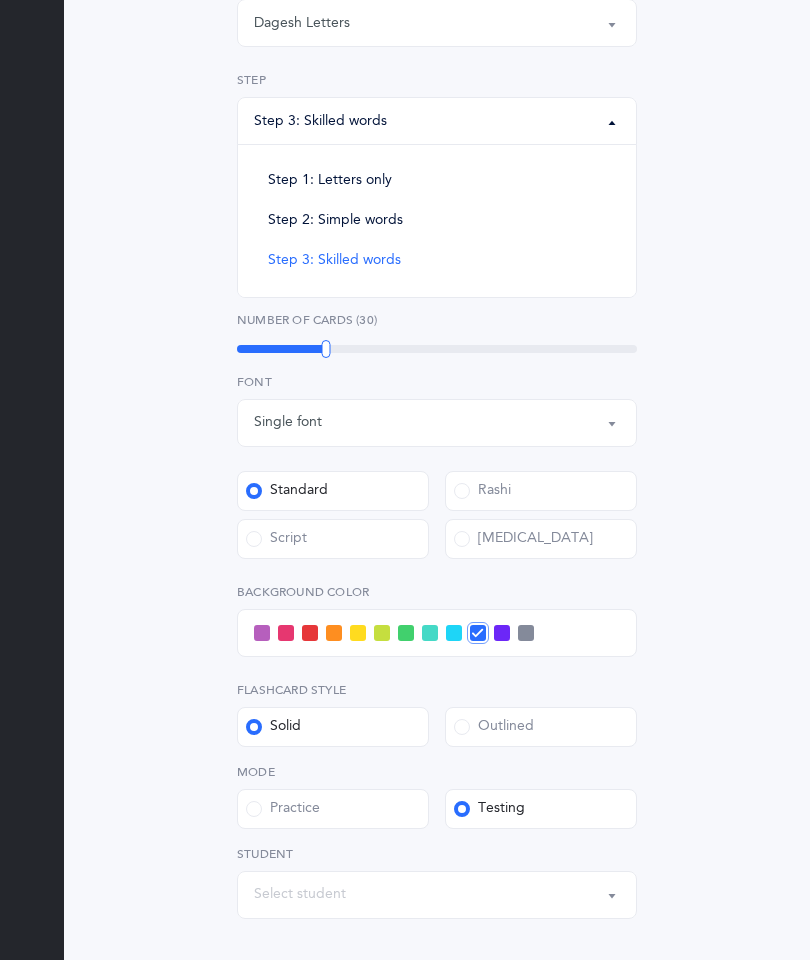 select on "Simple words" 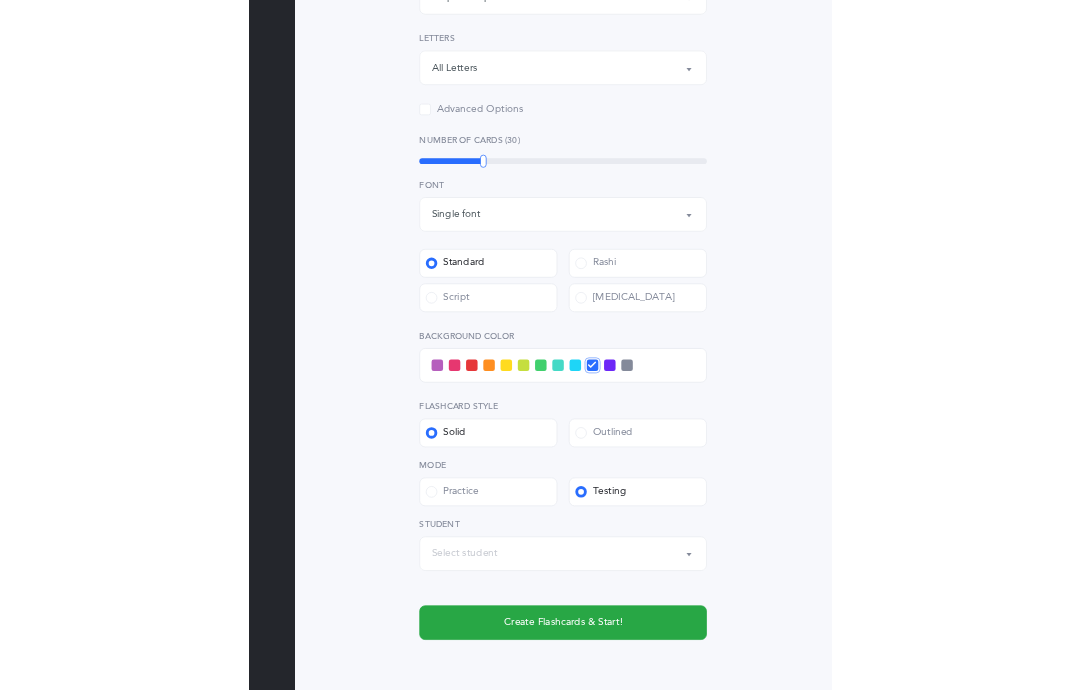 scroll, scrollTop: 762, scrollLeft: 0, axis: vertical 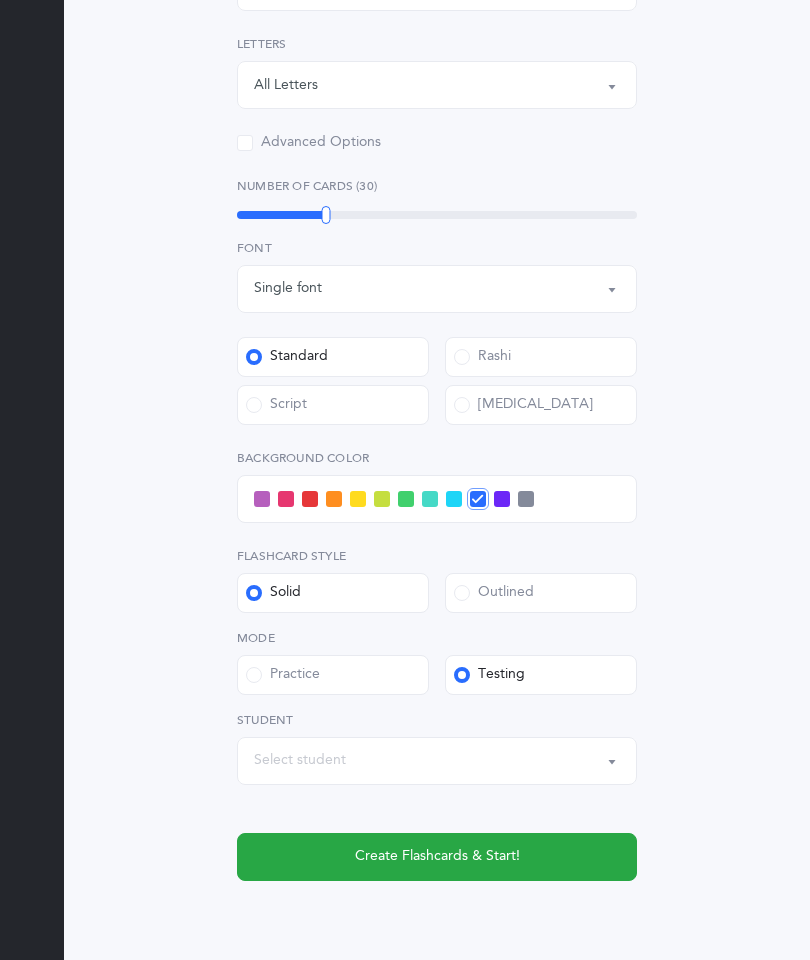 click on "Create Flashcards & Start!" at bounding box center [437, 856] 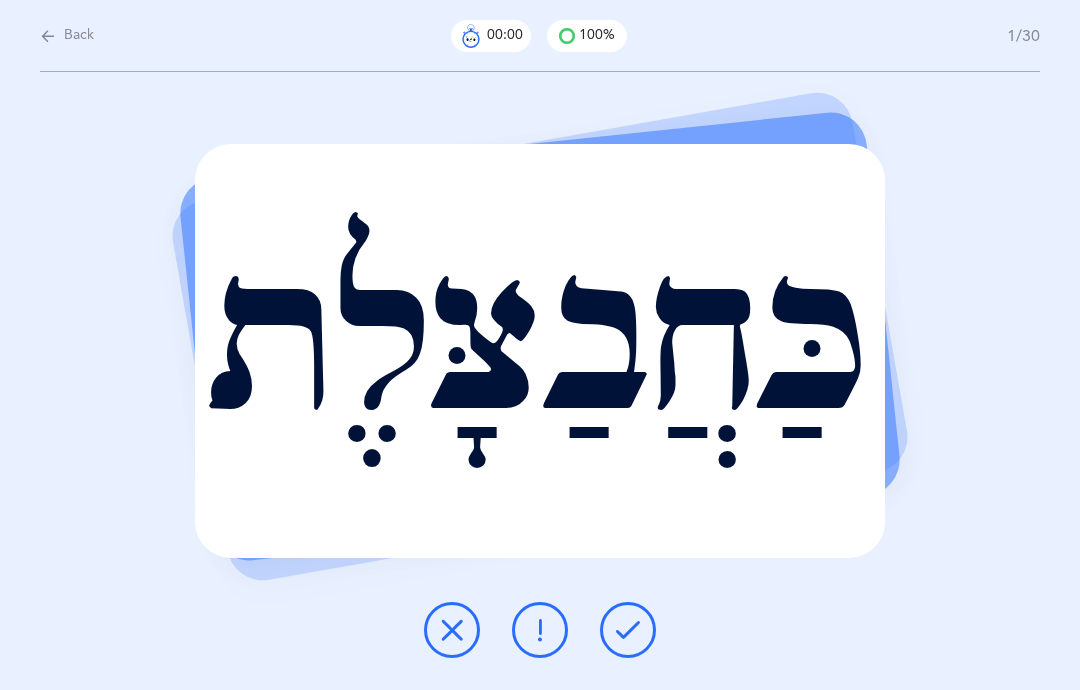 scroll, scrollTop: 80, scrollLeft: 0, axis: vertical 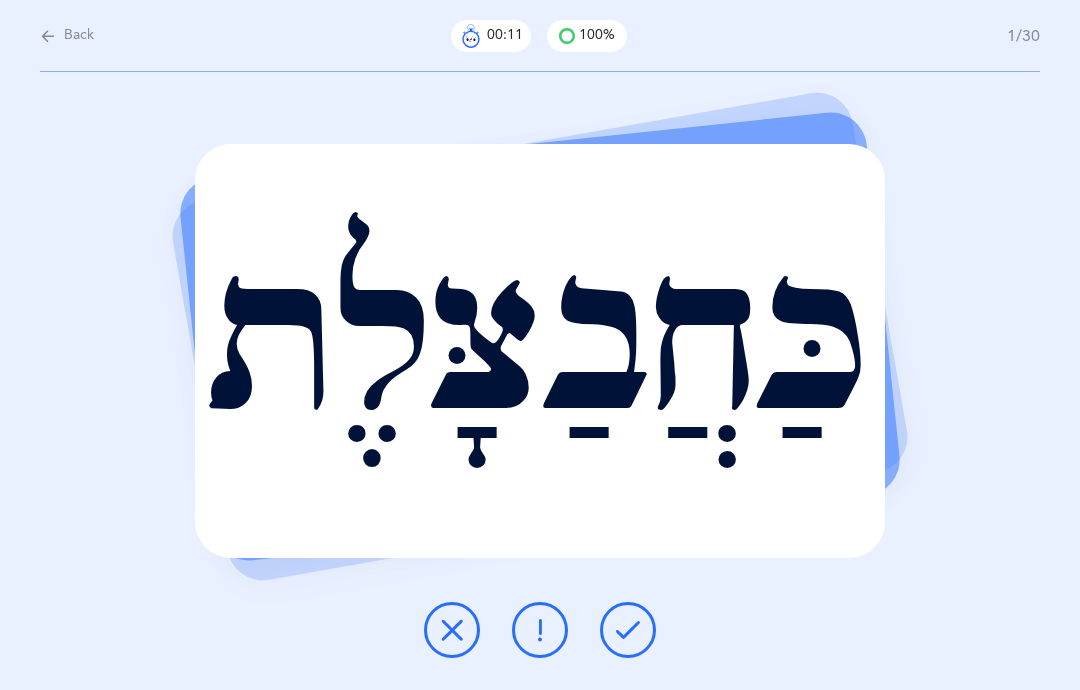 click at bounding box center [628, 630] 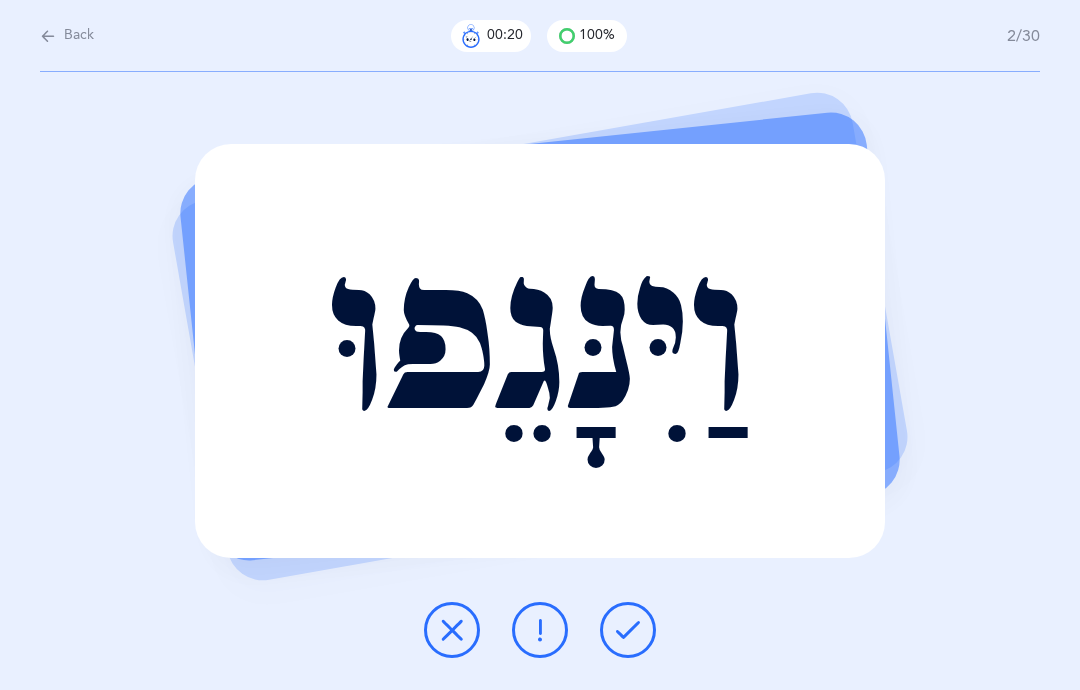 click at bounding box center (628, 630) 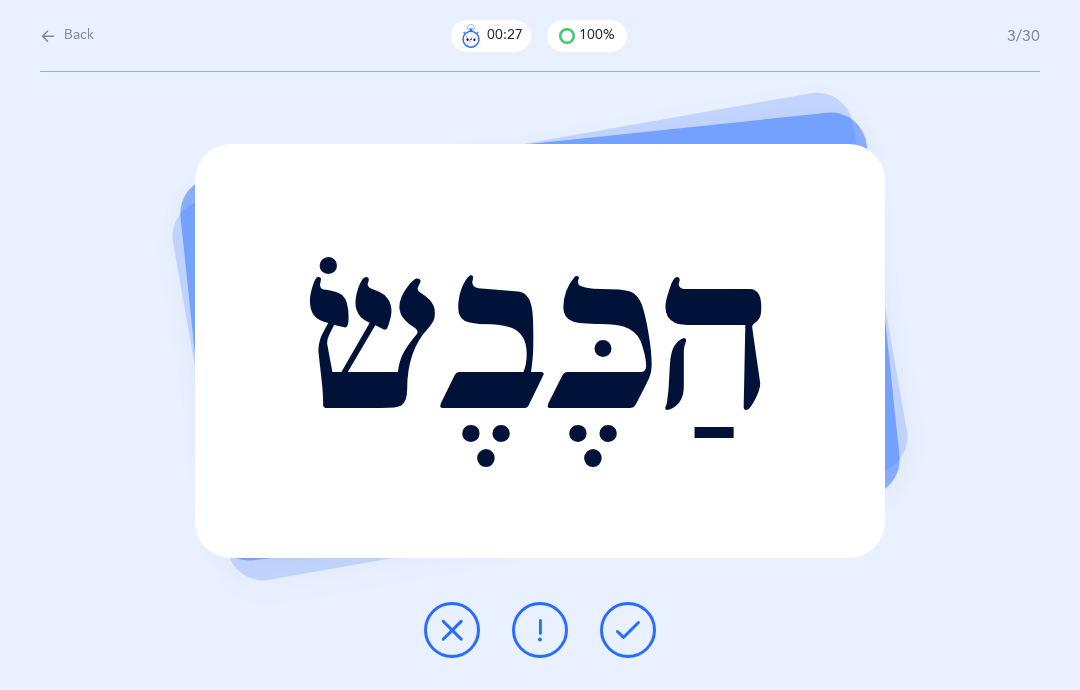 click at bounding box center (540, 630) 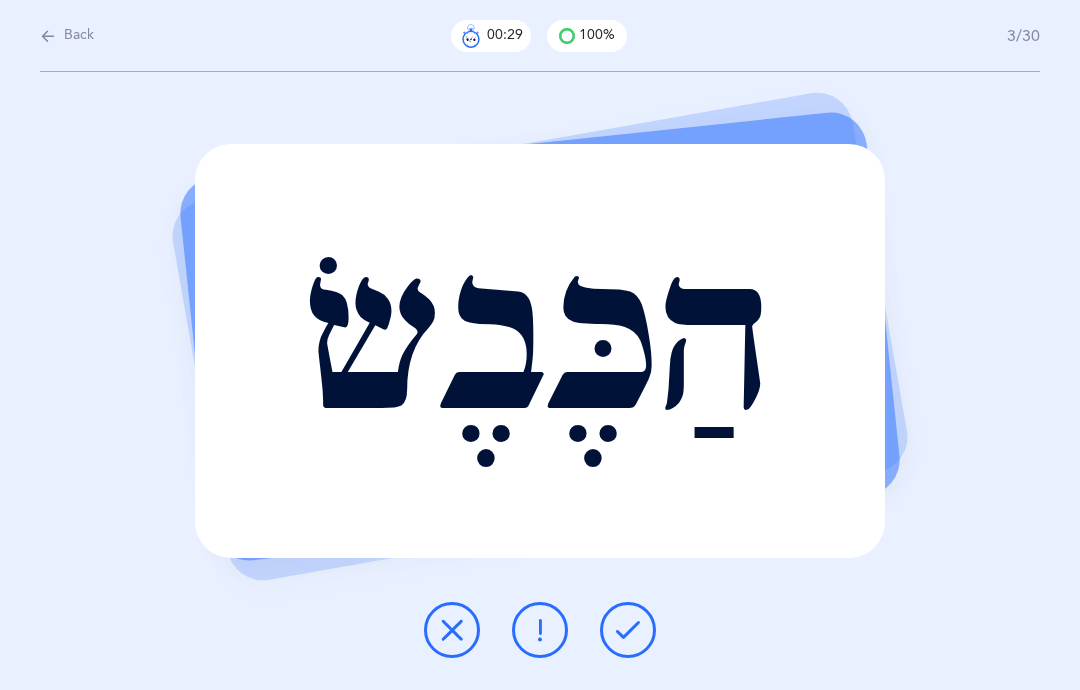 click at bounding box center (628, 630) 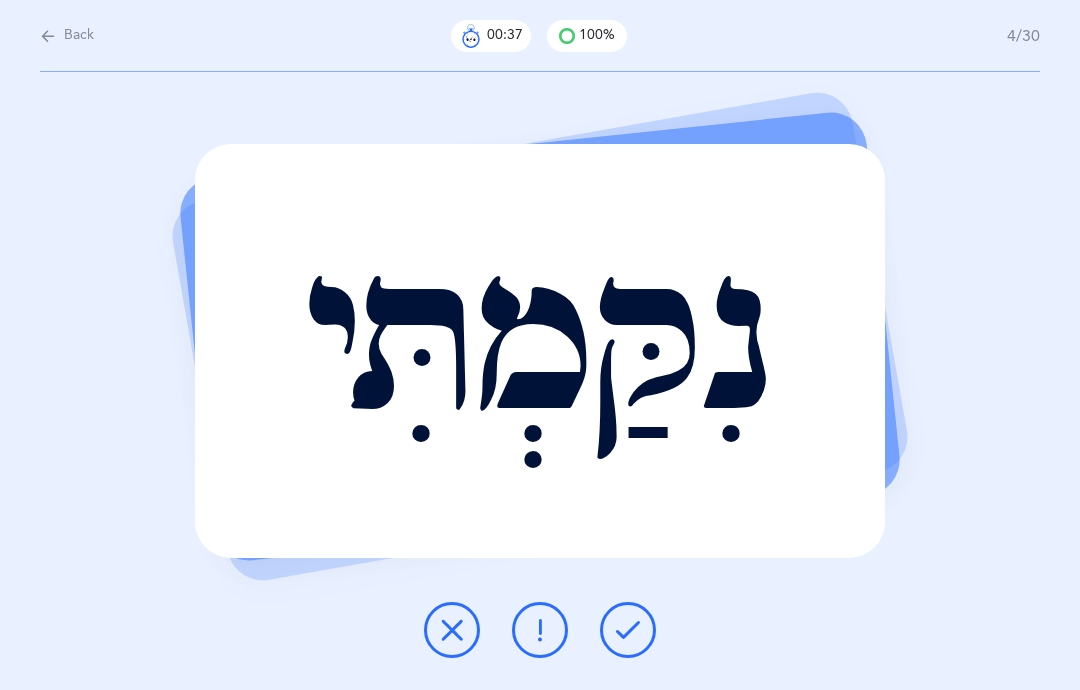 click at bounding box center [628, 630] 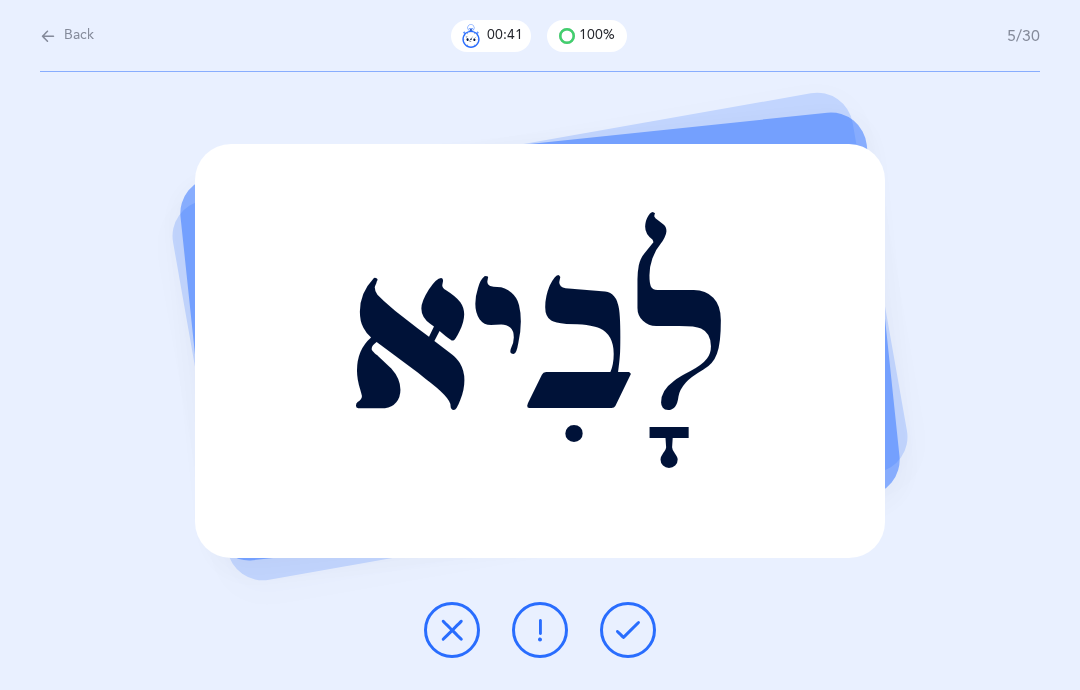 click at bounding box center (628, 630) 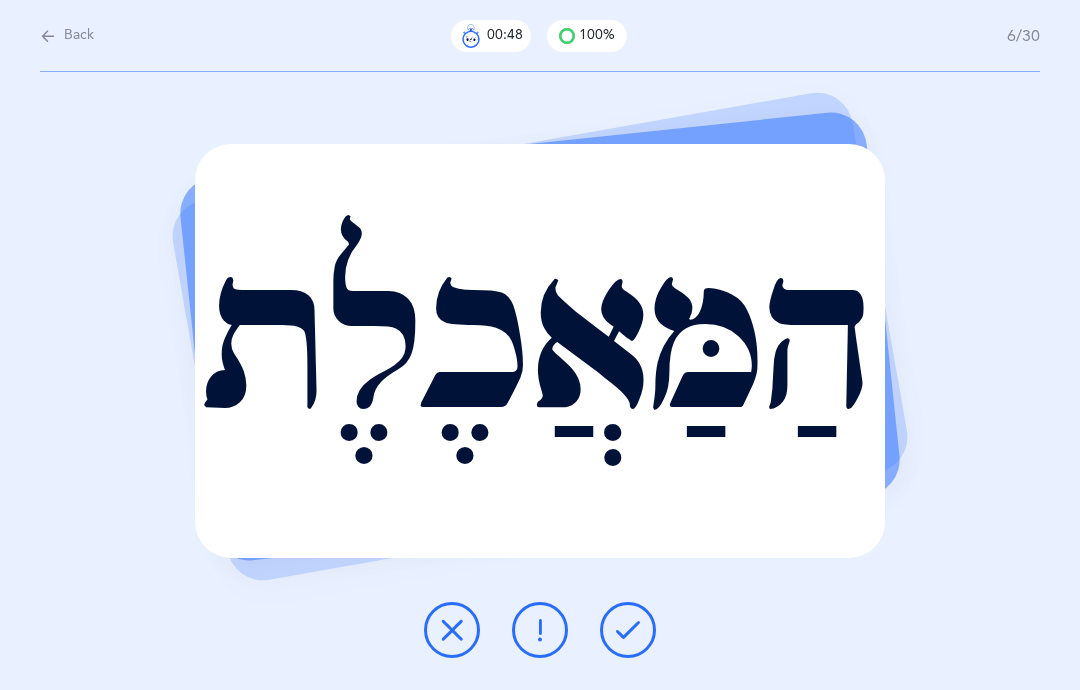 click at bounding box center [628, 630] 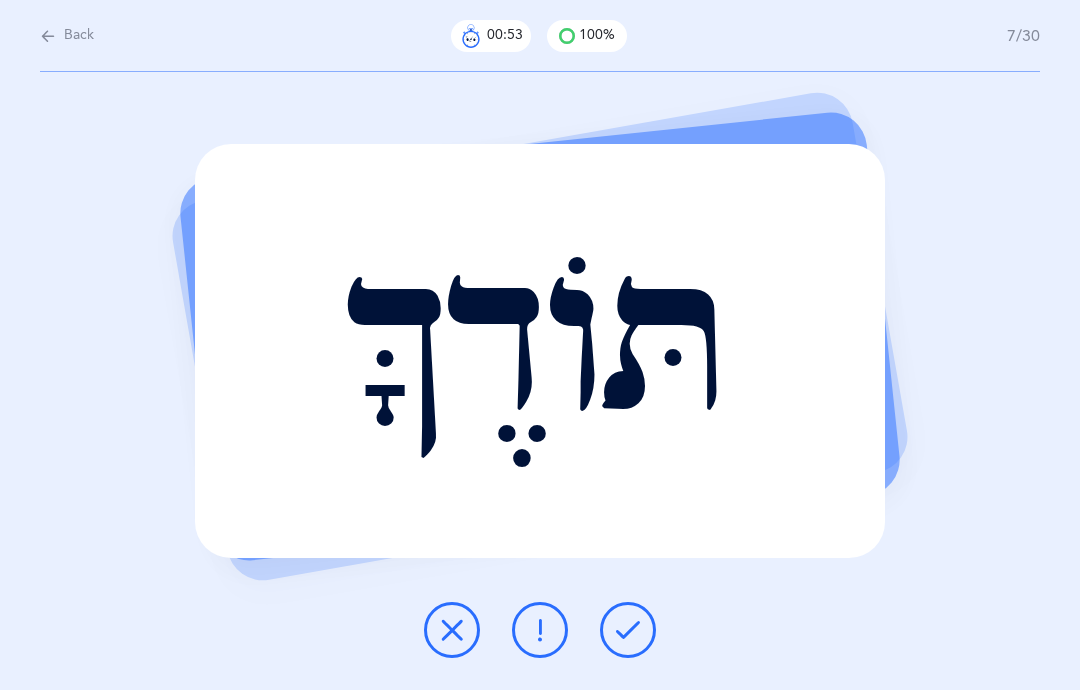 click at bounding box center (628, 630) 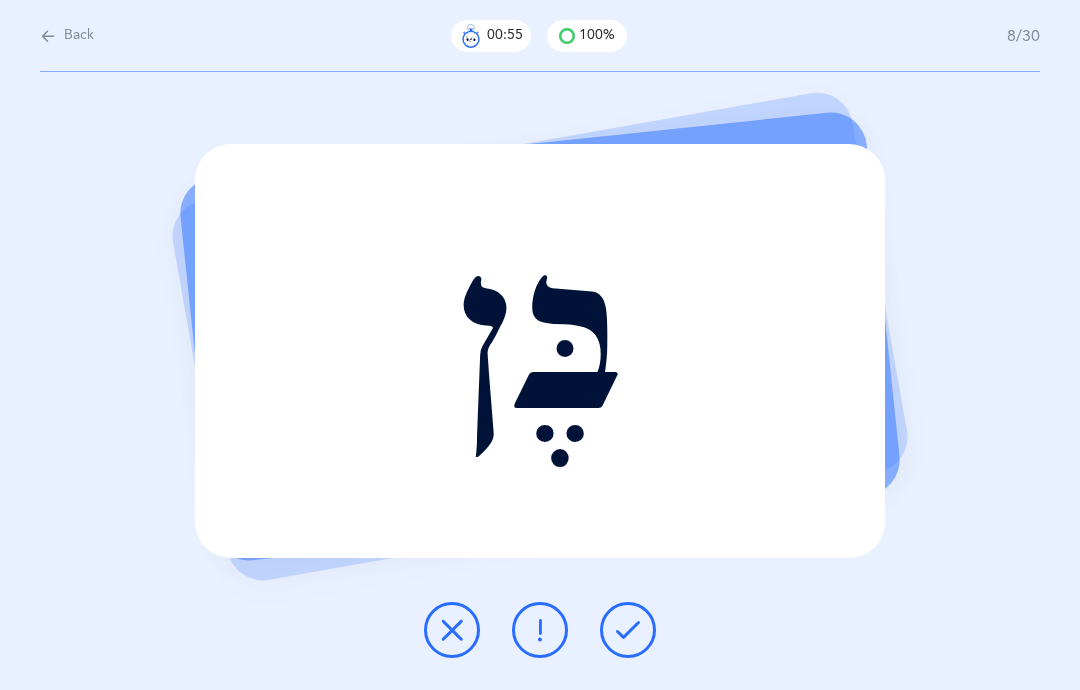 click at bounding box center (628, 630) 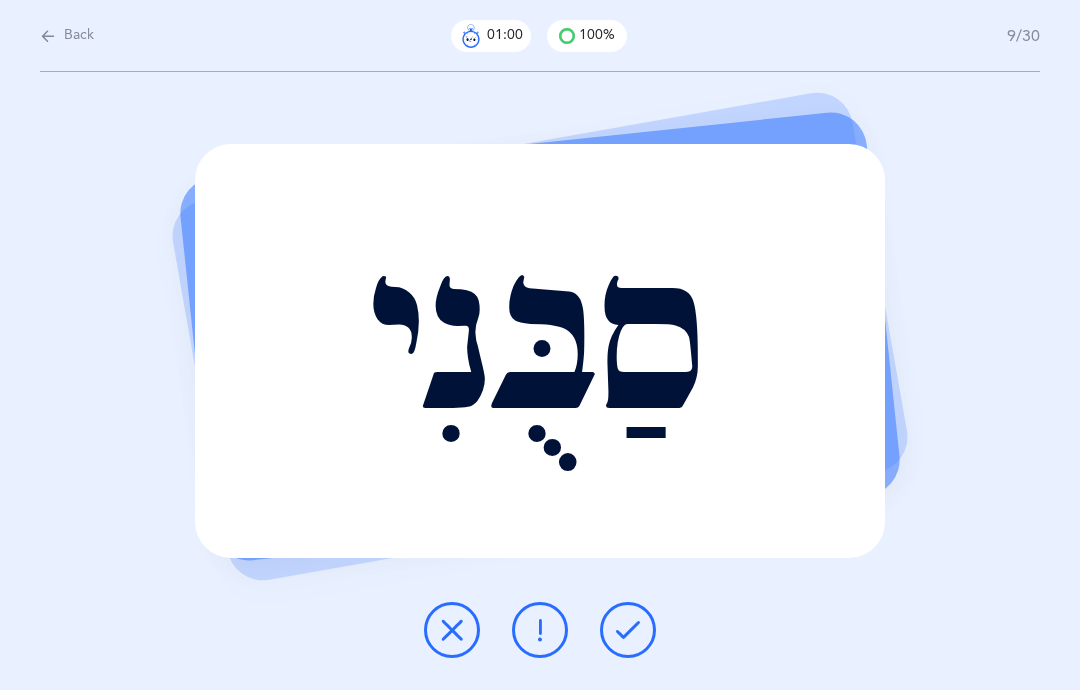 click at bounding box center (628, 630) 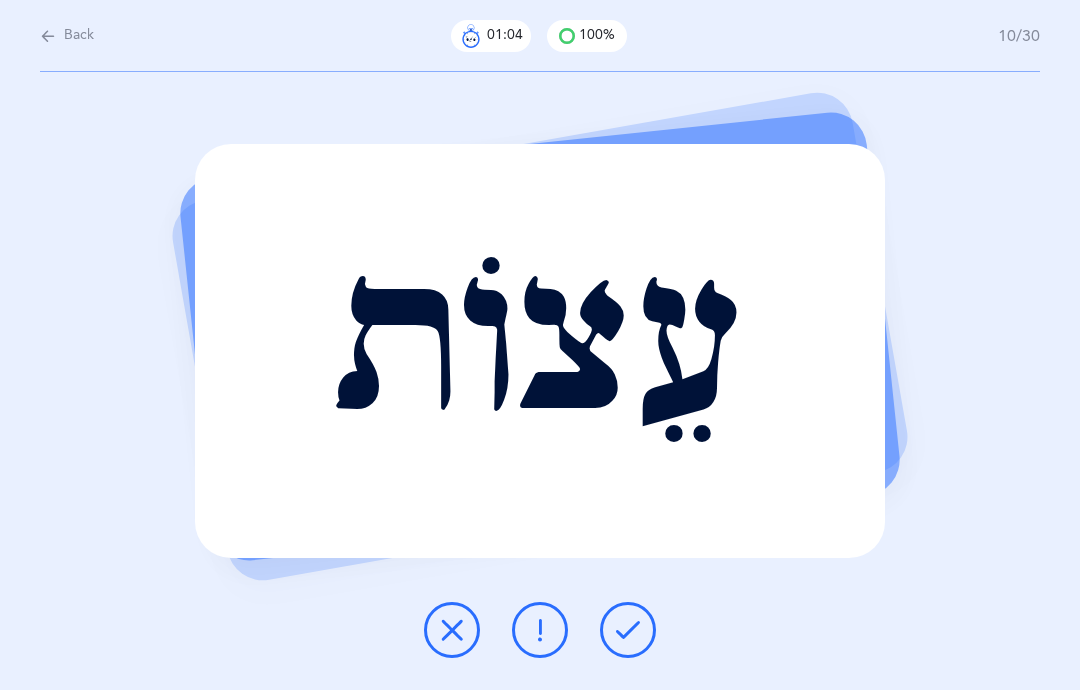click at bounding box center [628, 630] 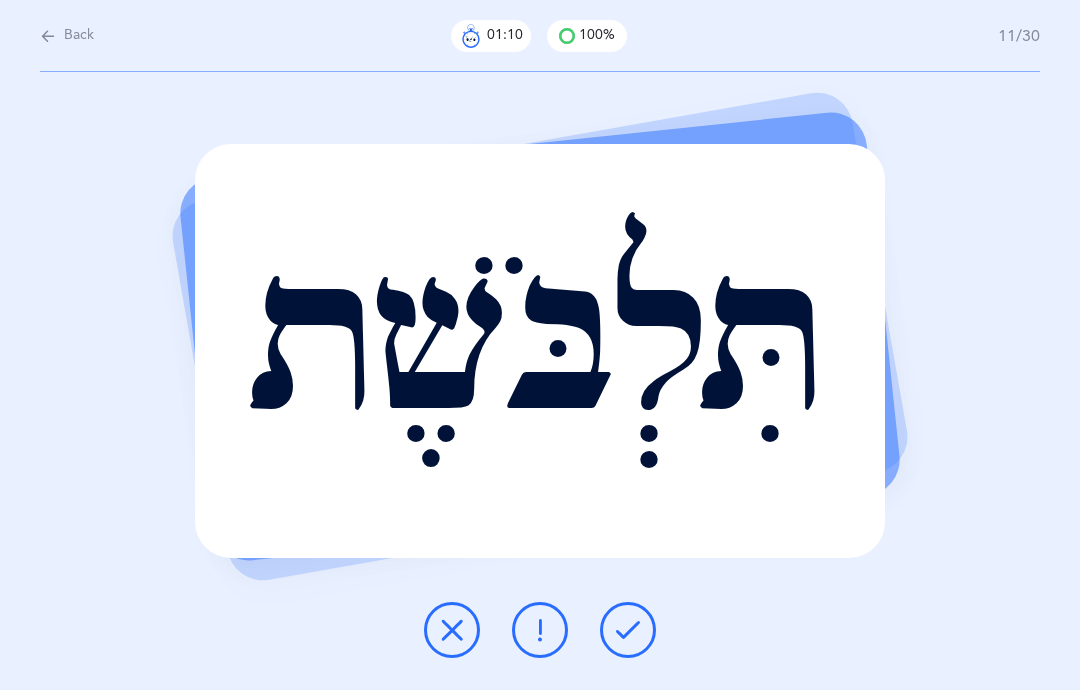 click at bounding box center [628, 630] 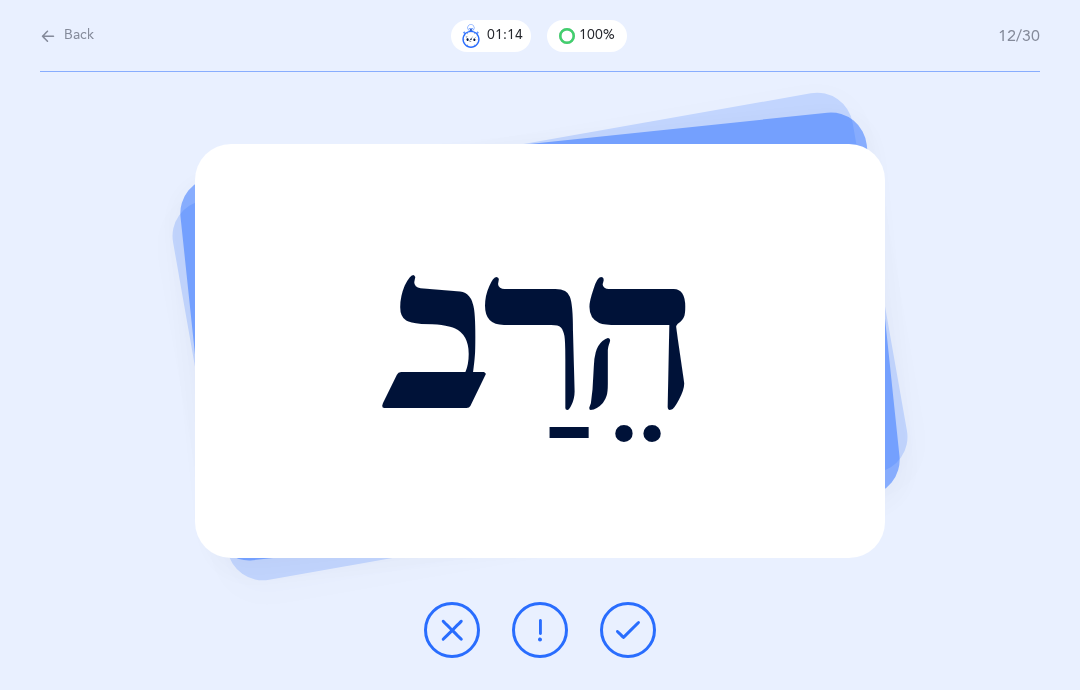 click at bounding box center (628, 630) 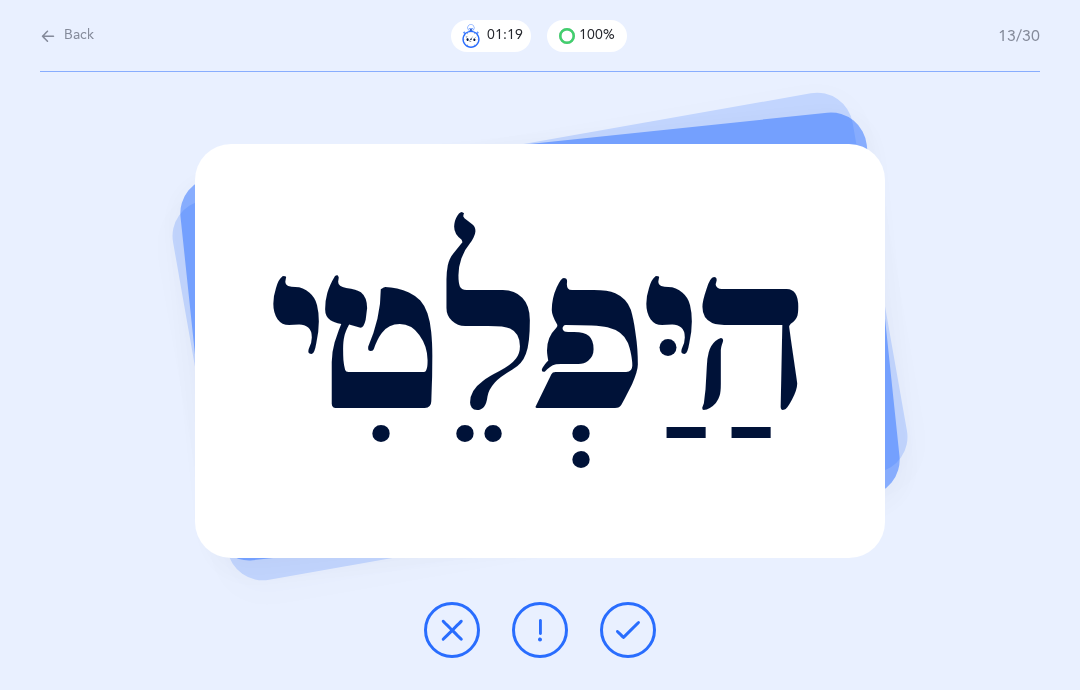 click at bounding box center (628, 630) 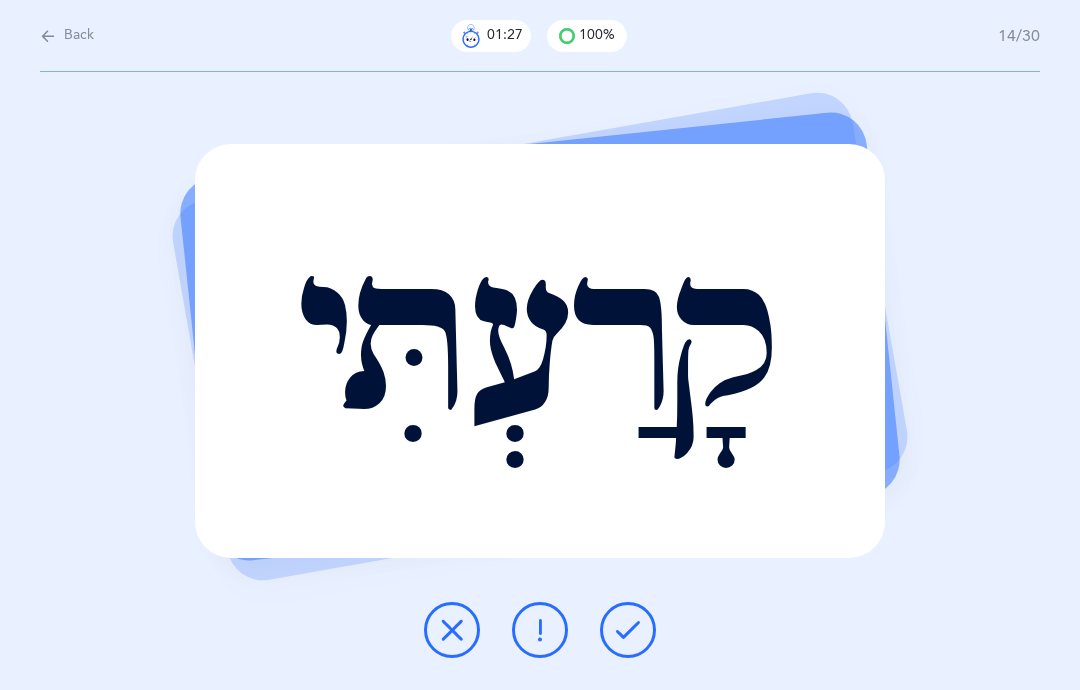click at bounding box center [628, 630] 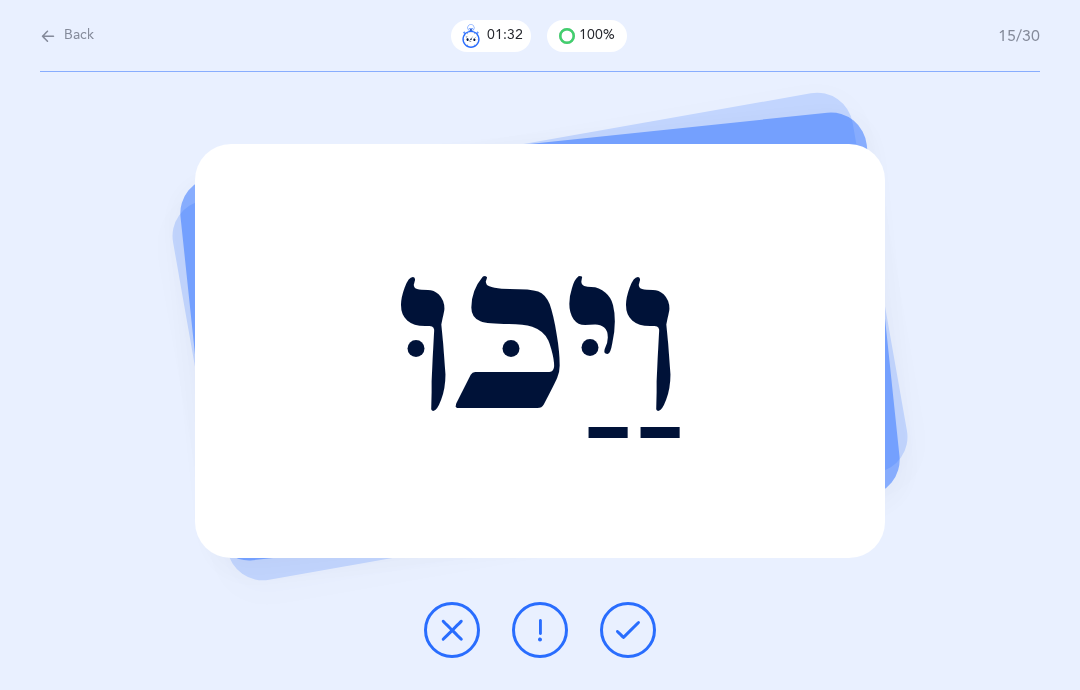 click at bounding box center (628, 630) 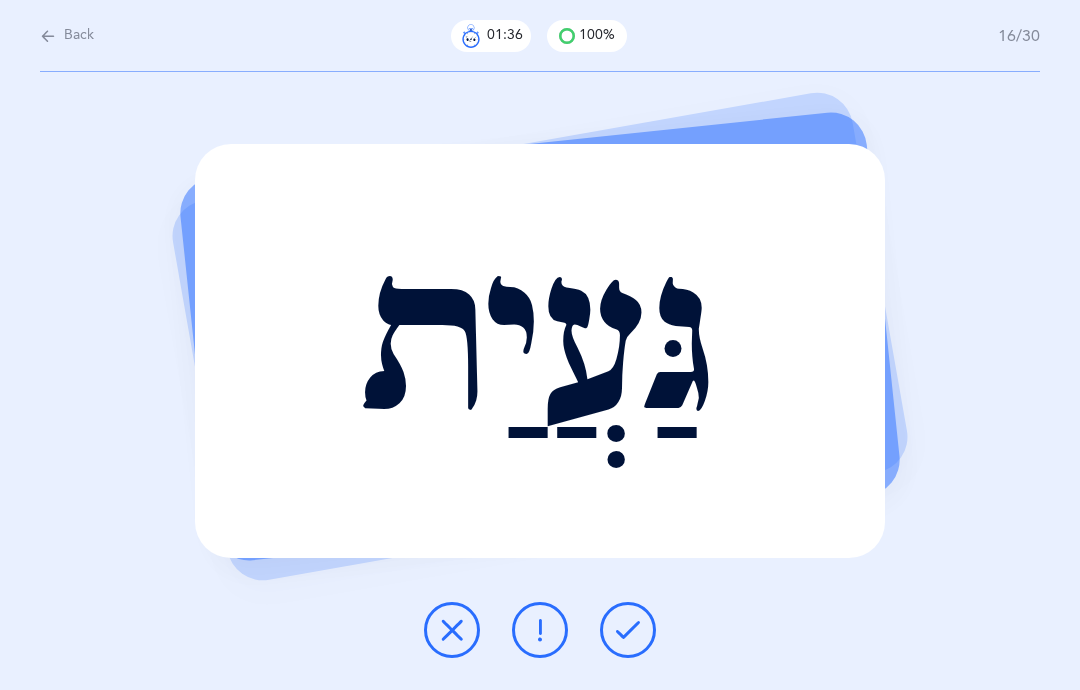 click at bounding box center (628, 630) 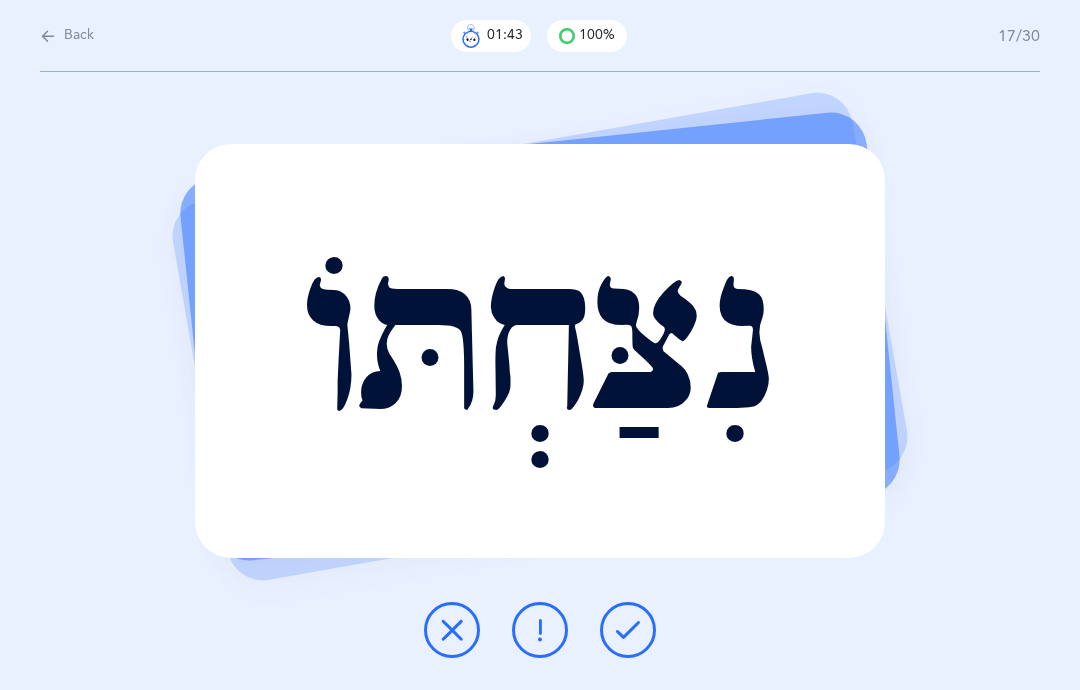 click at bounding box center [628, 630] 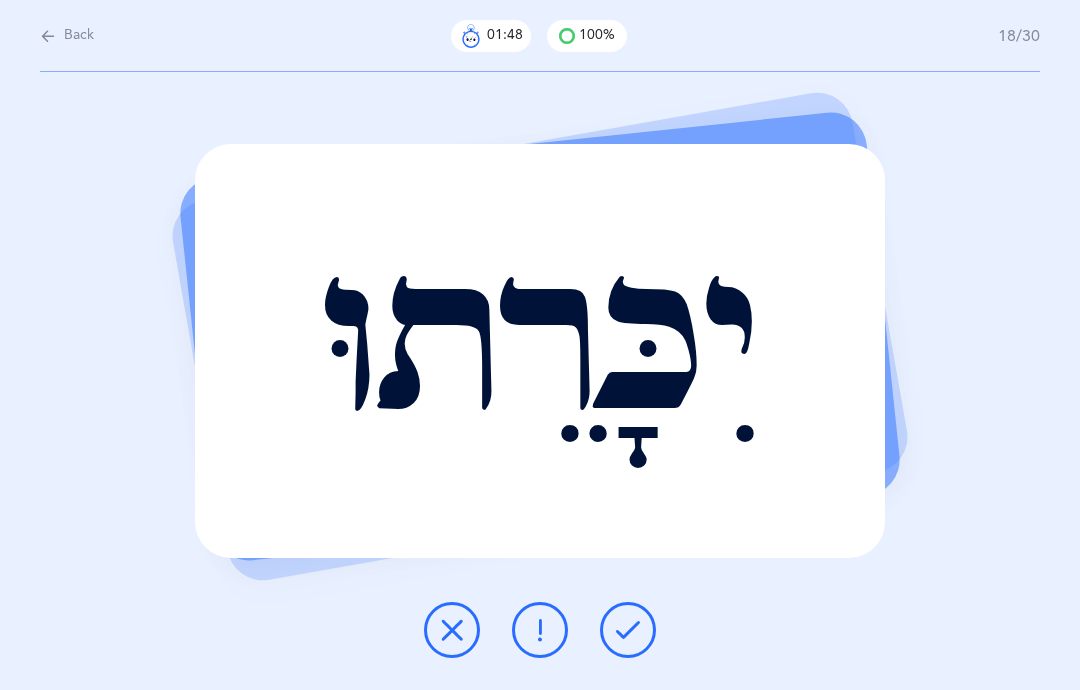 click at bounding box center (628, 630) 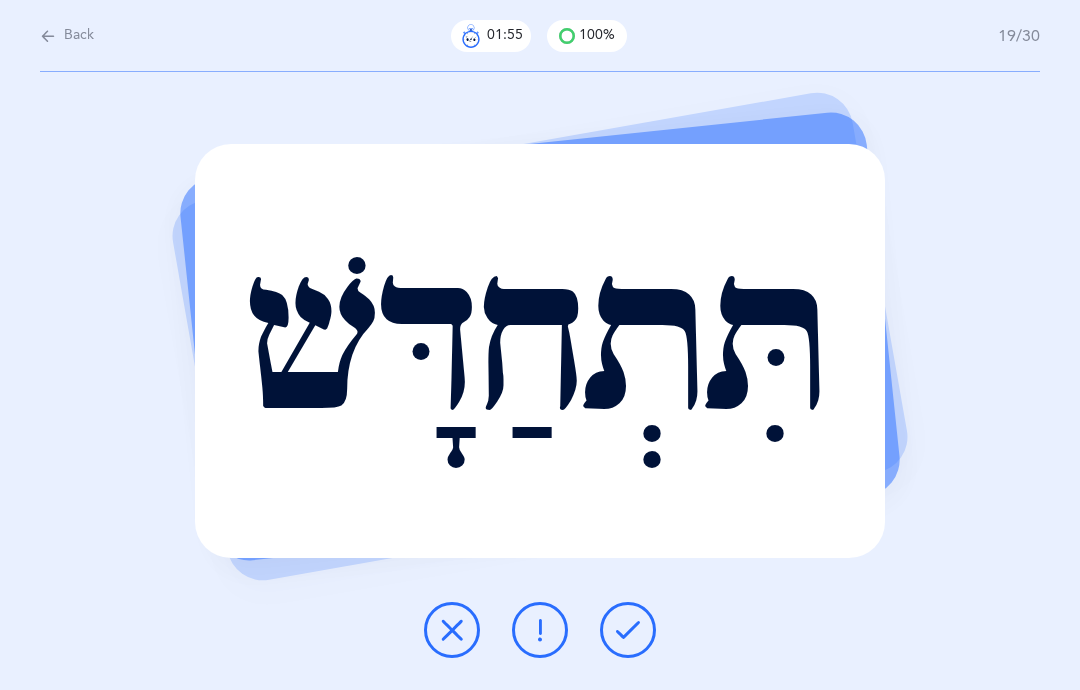 click at bounding box center [628, 630] 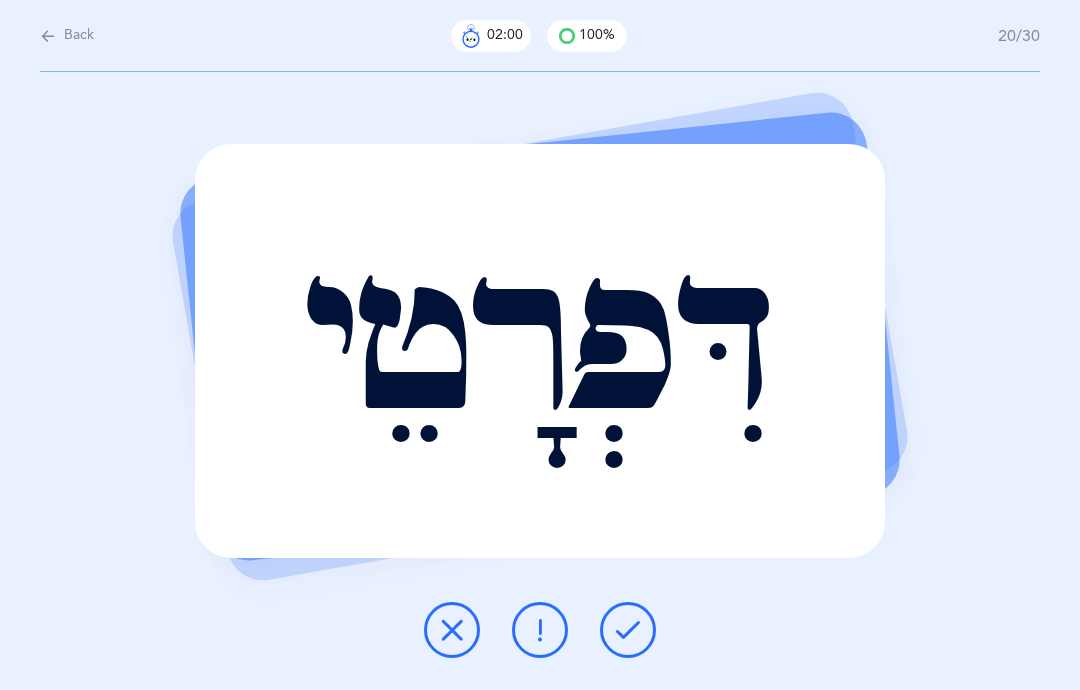 click at bounding box center [628, 630] 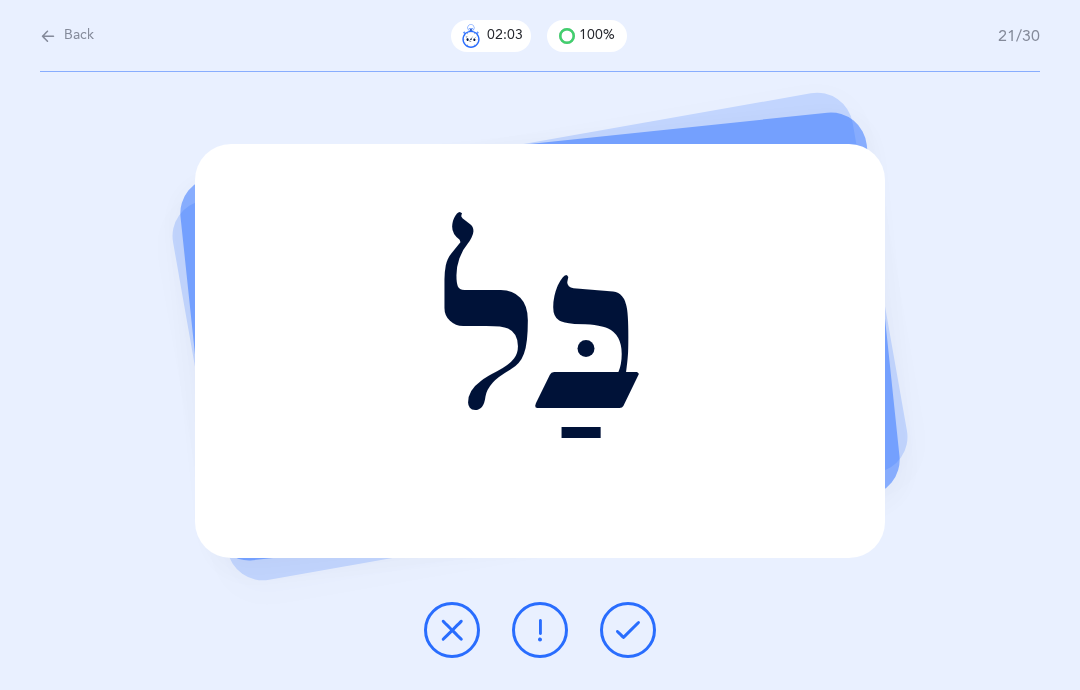 click at bounding box center [628, 630] 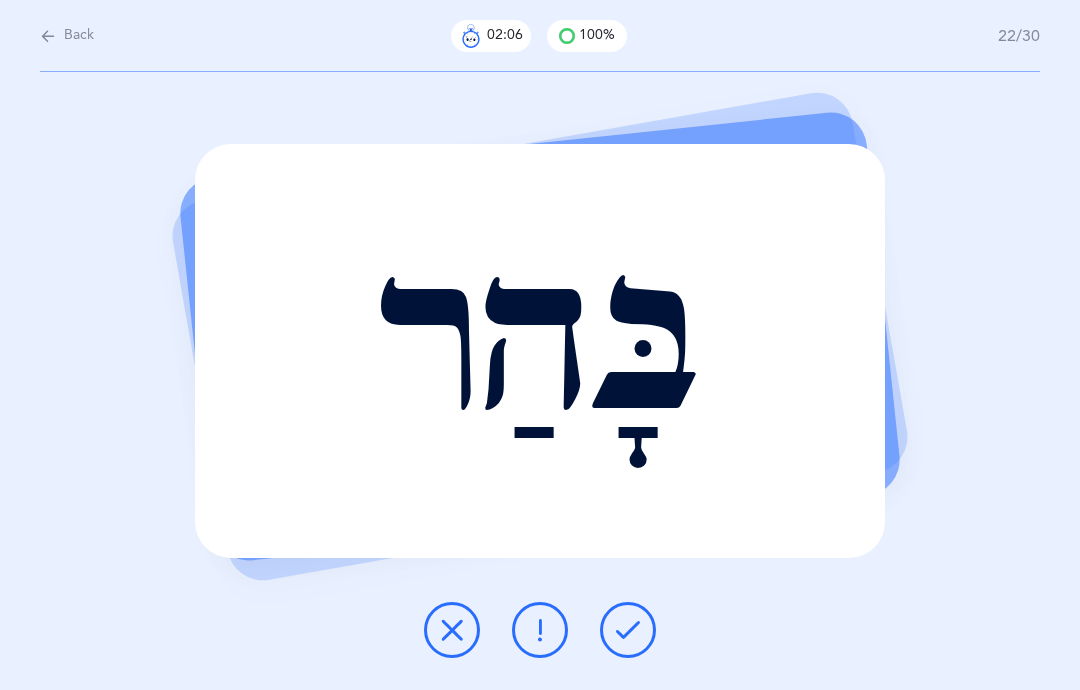 click at bounding box center [628, 630] 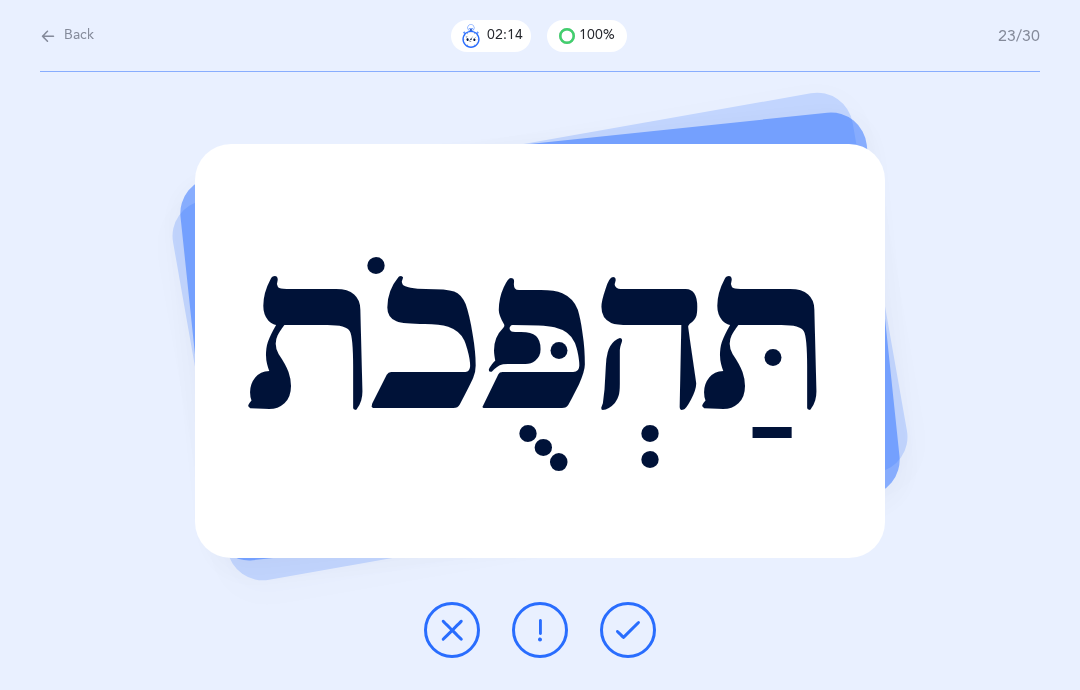 click at bounding box center (628, 630) 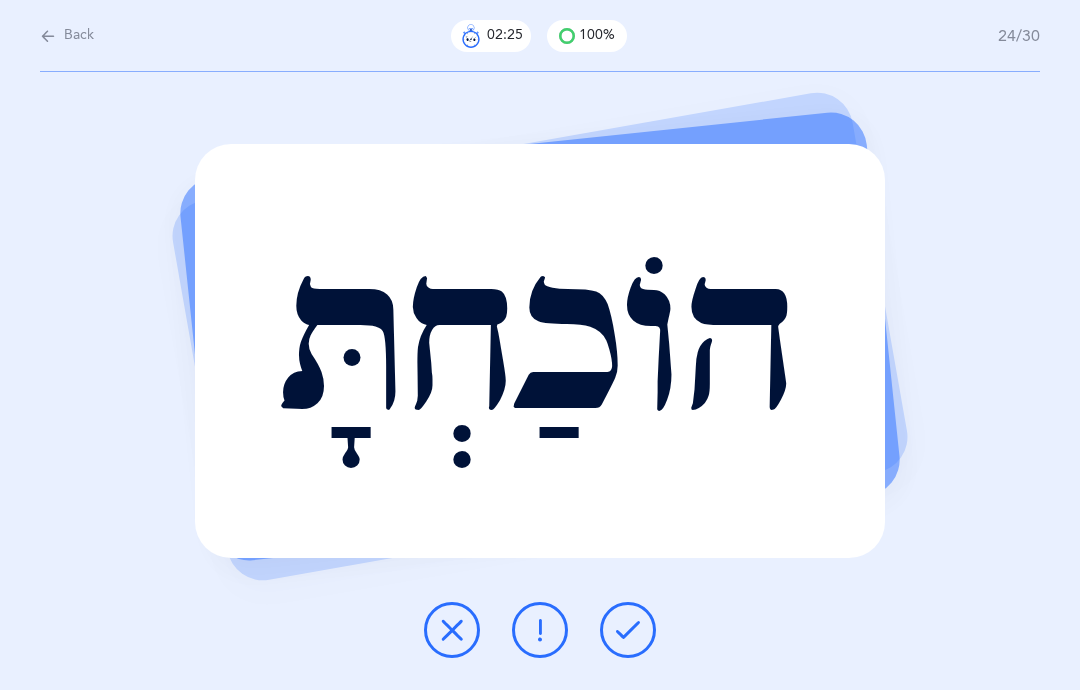 click at bounding box center [628, 630] 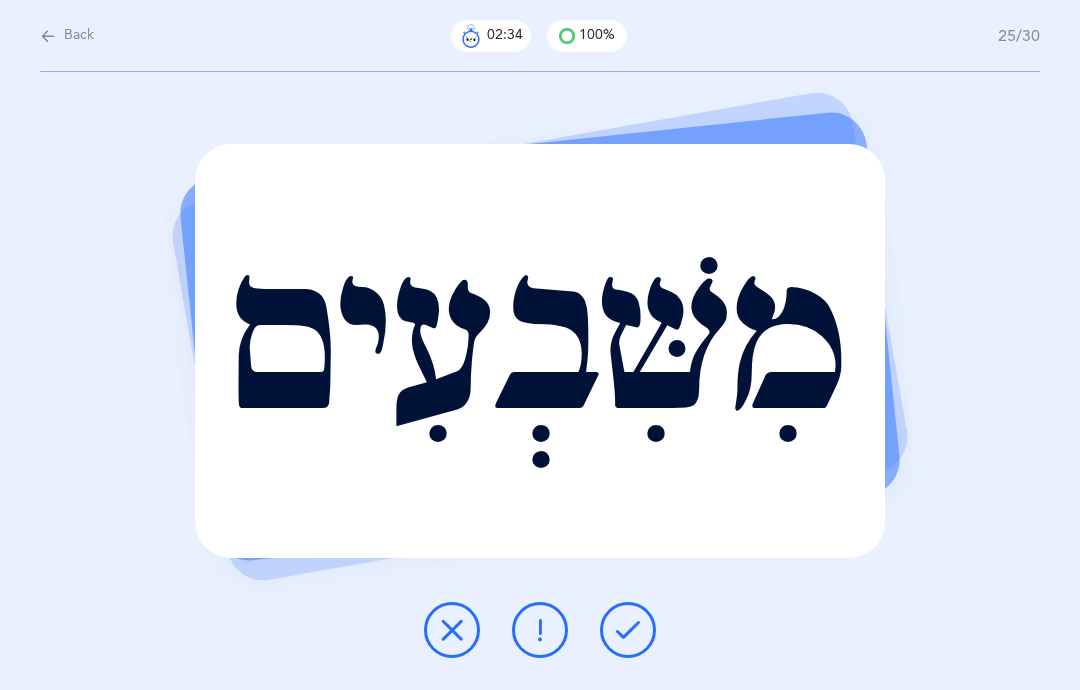 click at bounding box center [628, 630] 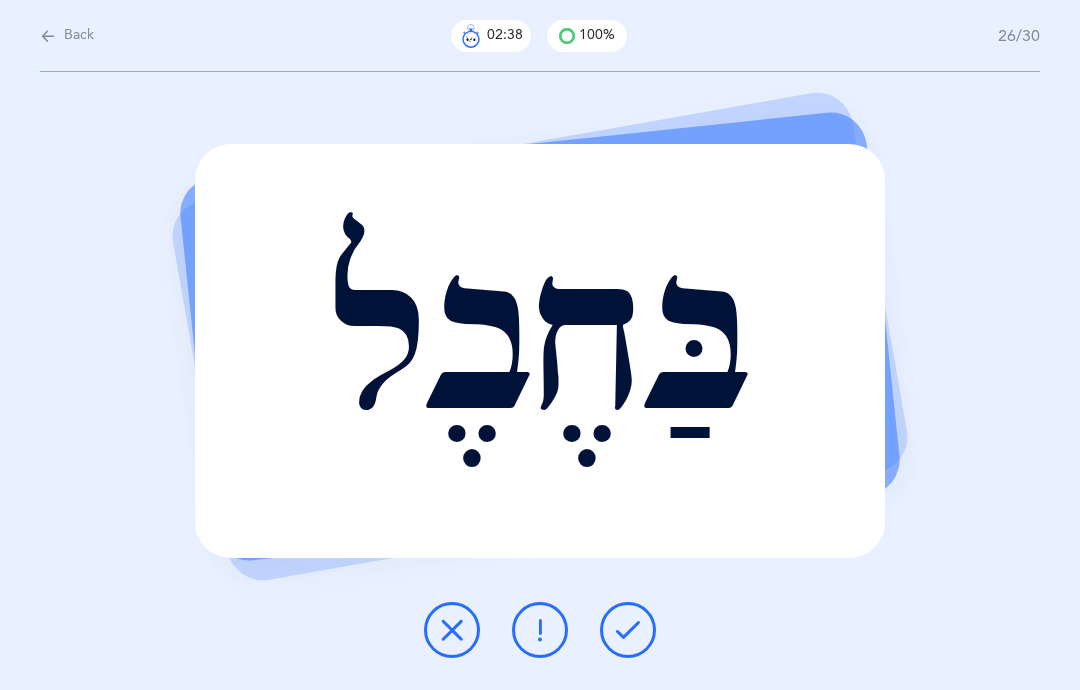 click at bounding box center (628, 630) 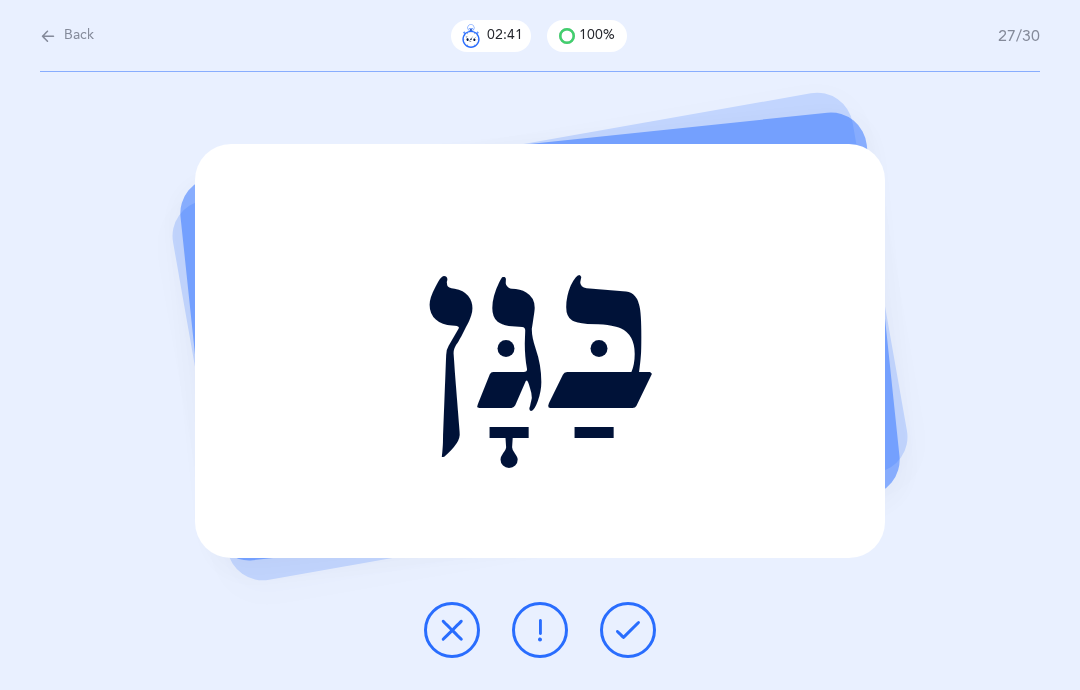 click at bounding box center [628, 630] 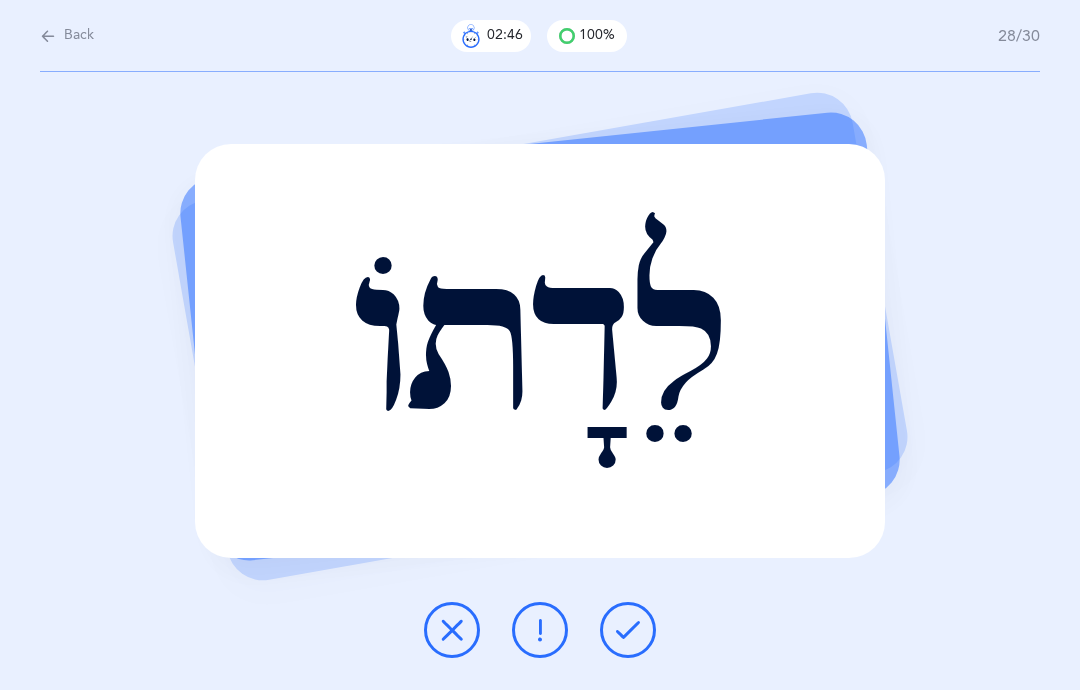 click at bounding box center (628, 630) 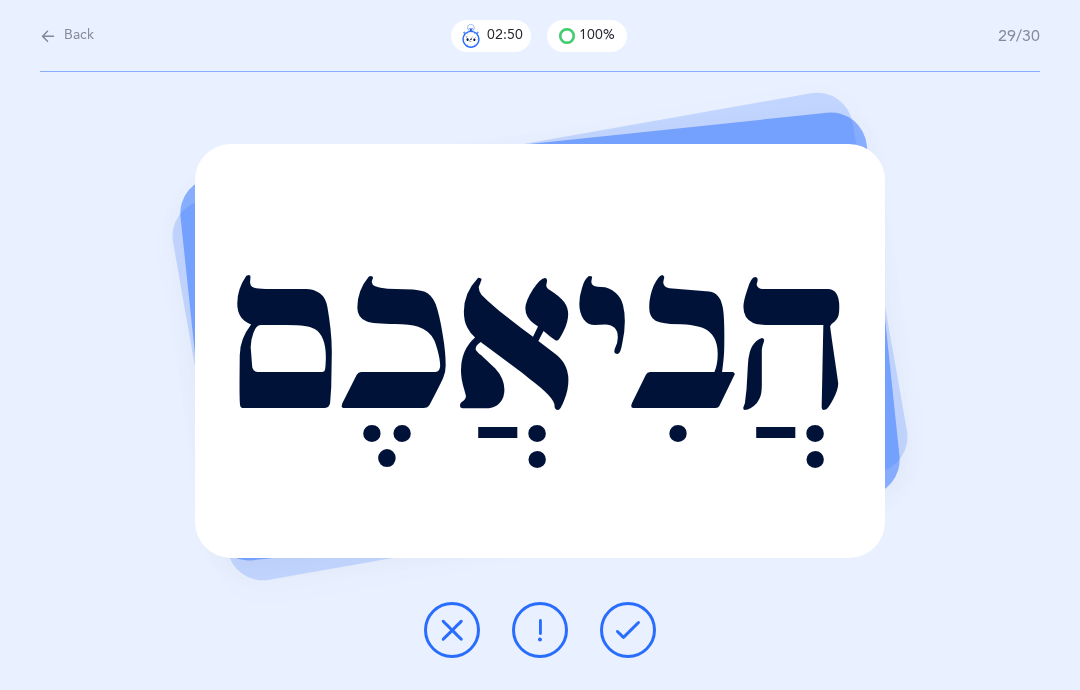 click at bounding box center [628, 630] 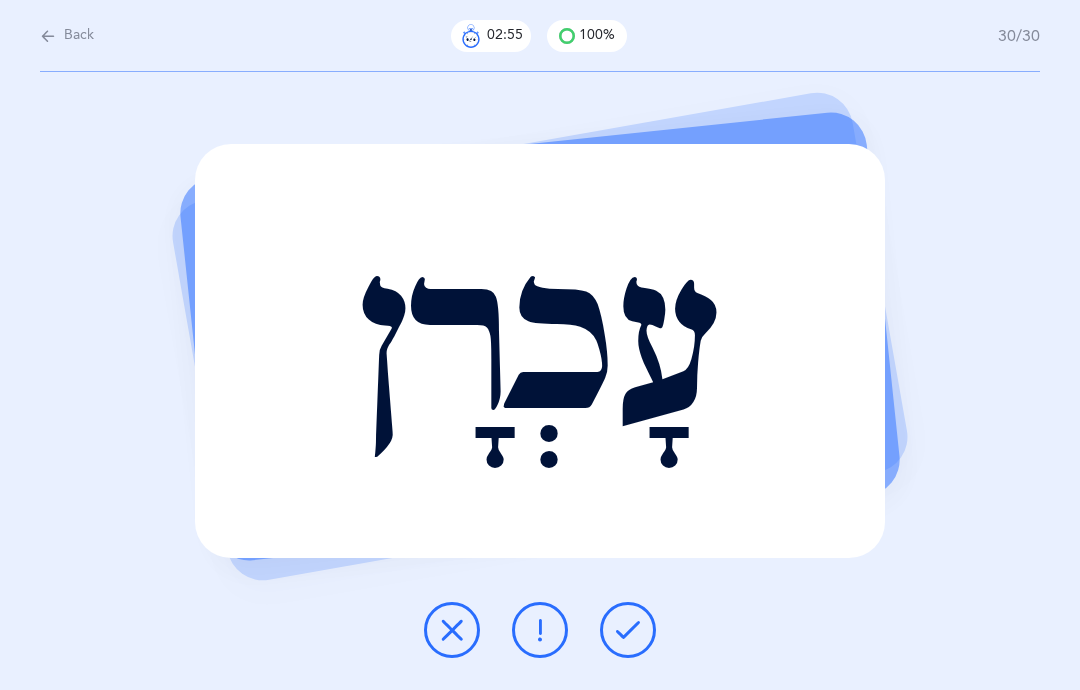 click at bounding box center (628, 630) 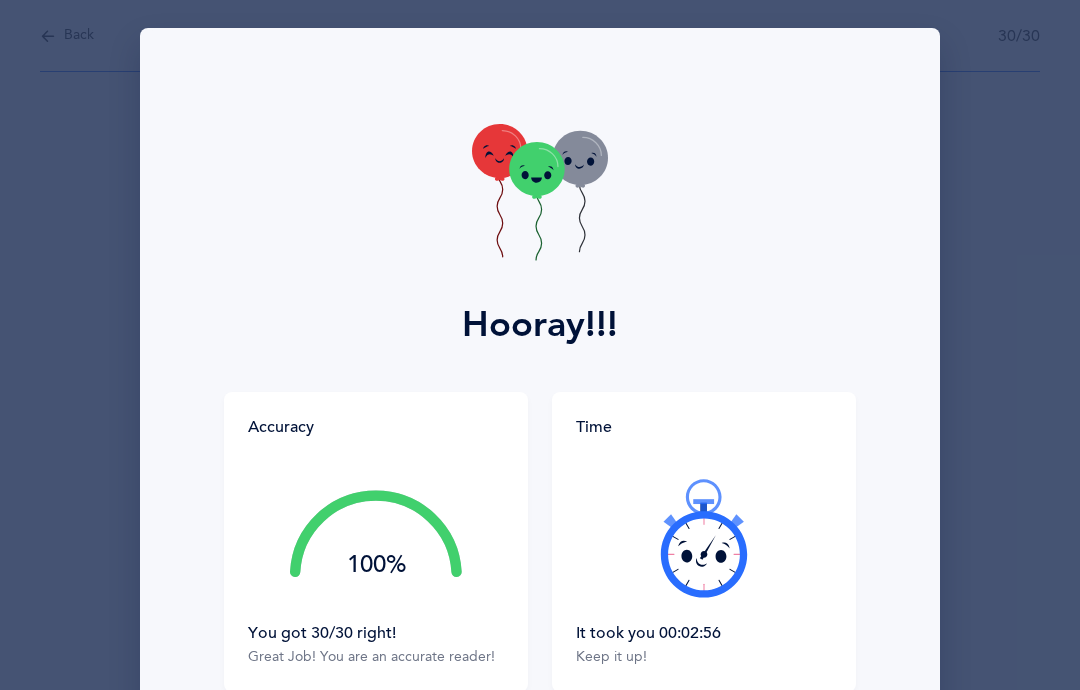 click 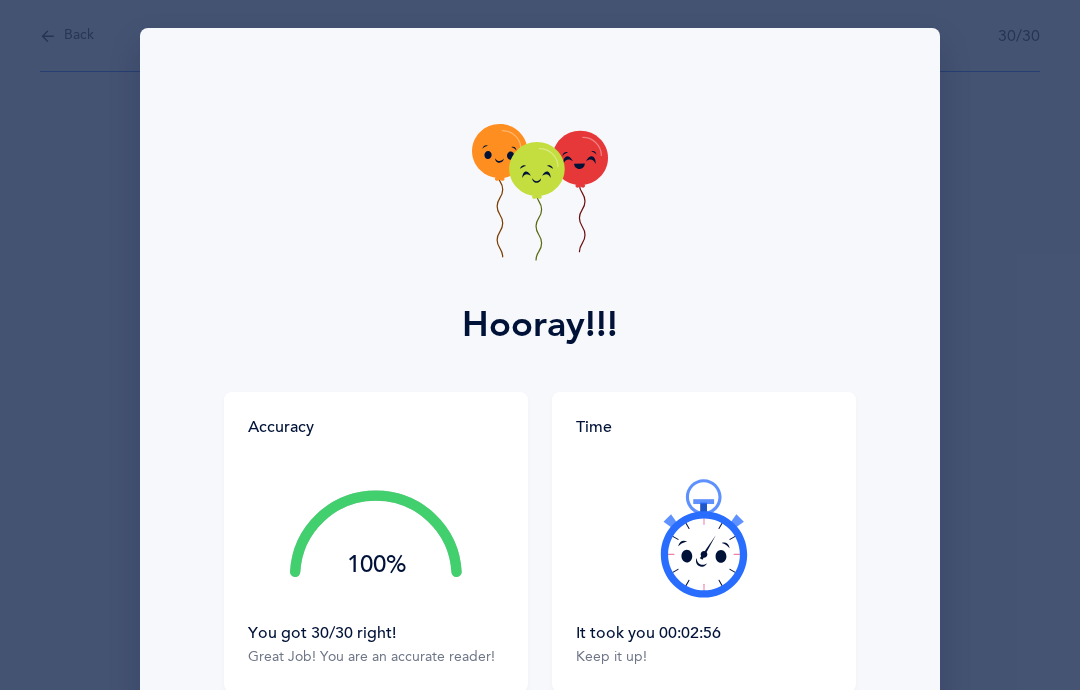 click 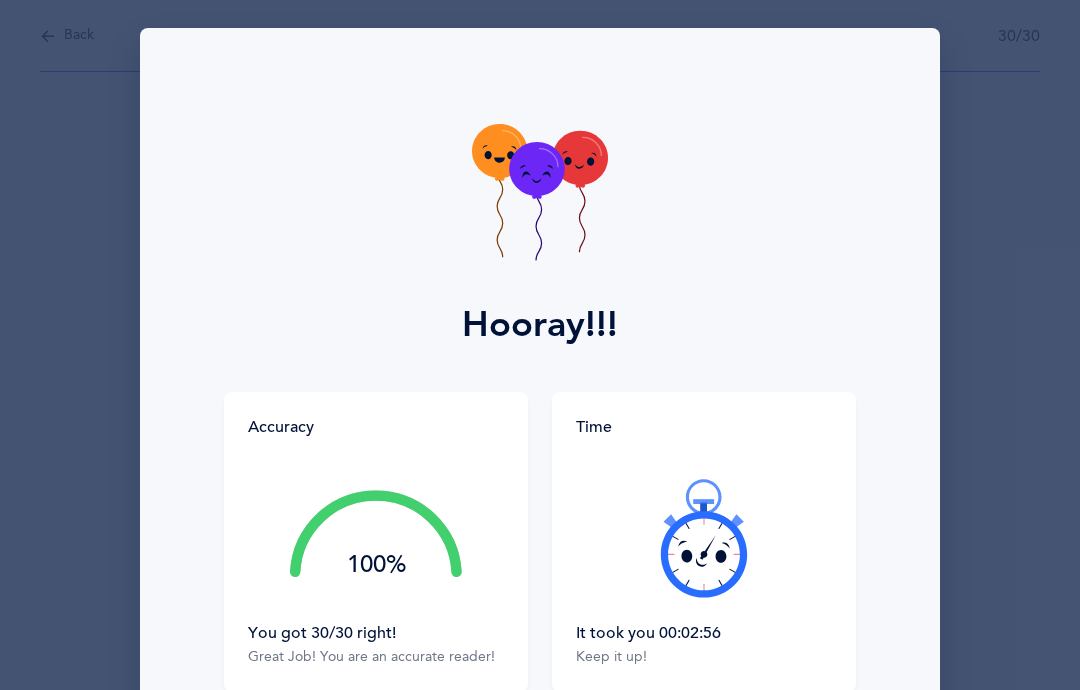 click 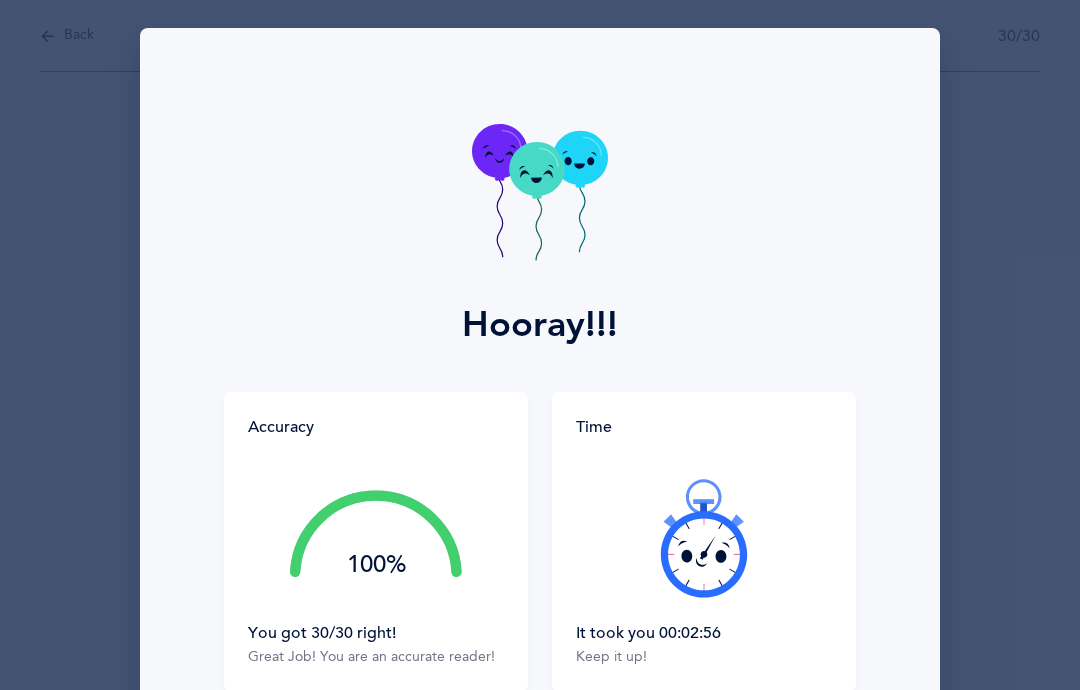 click 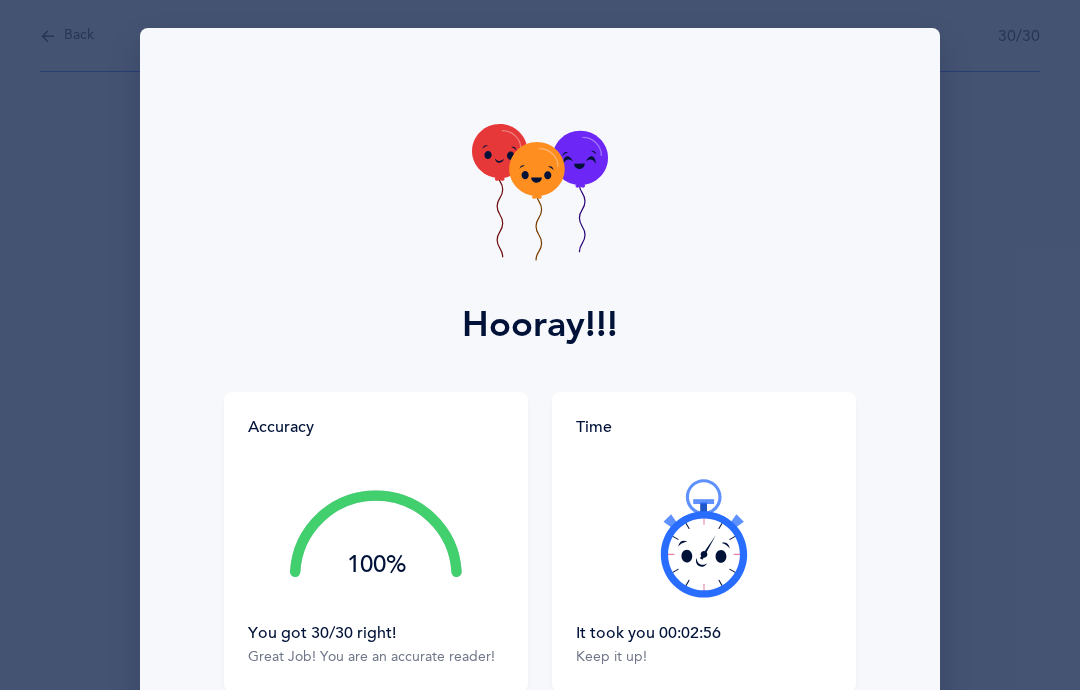 click 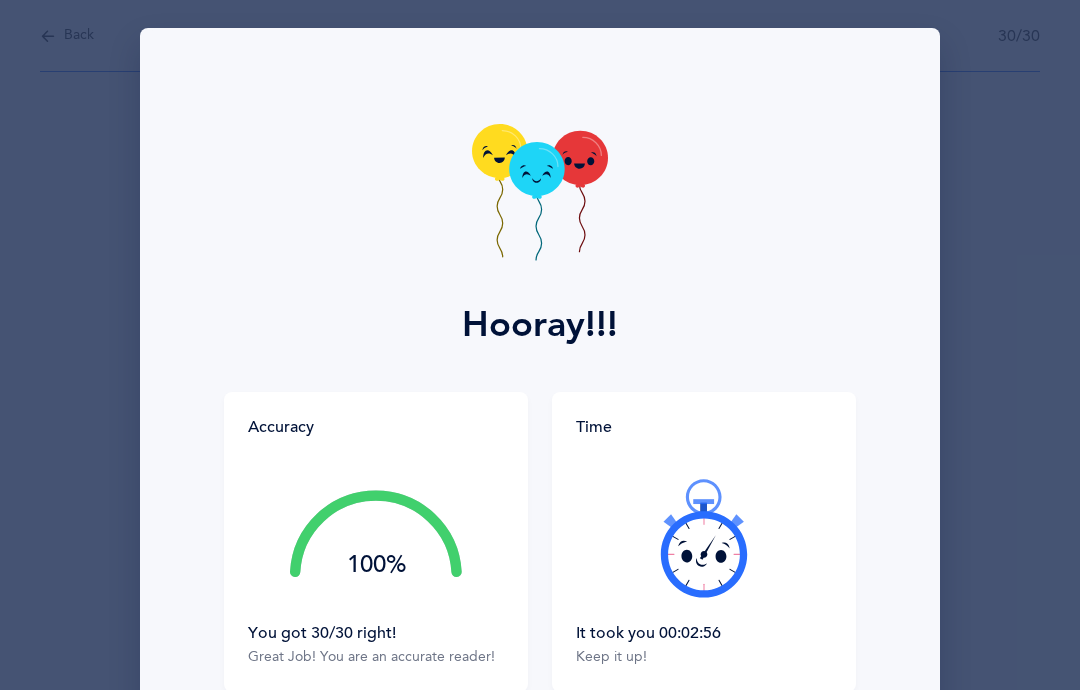 click 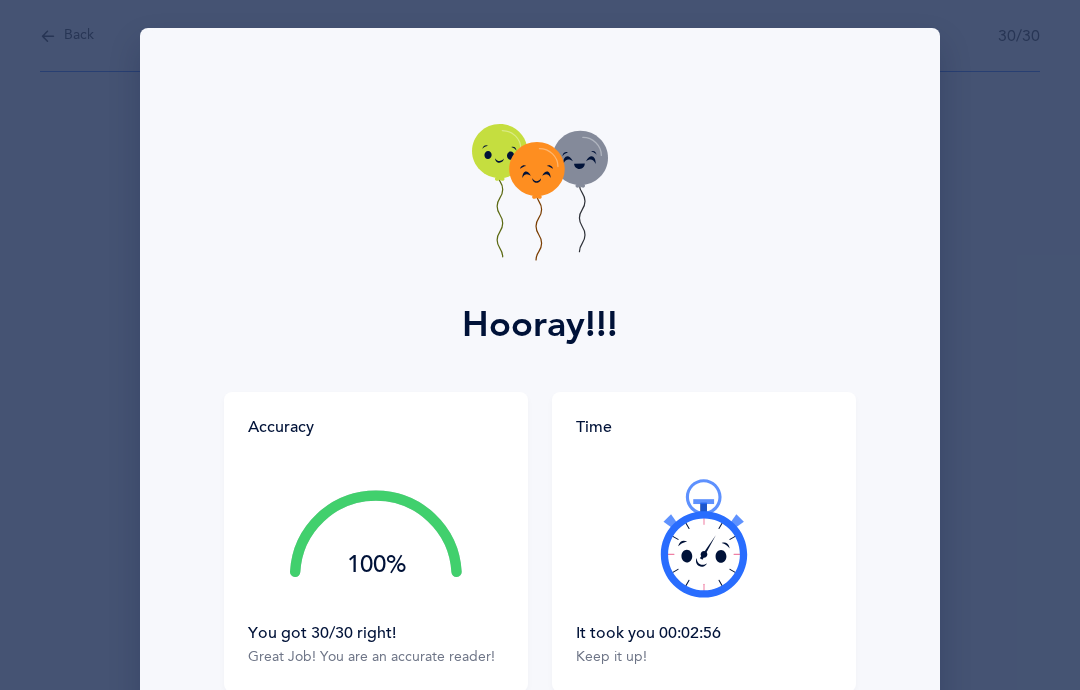 click 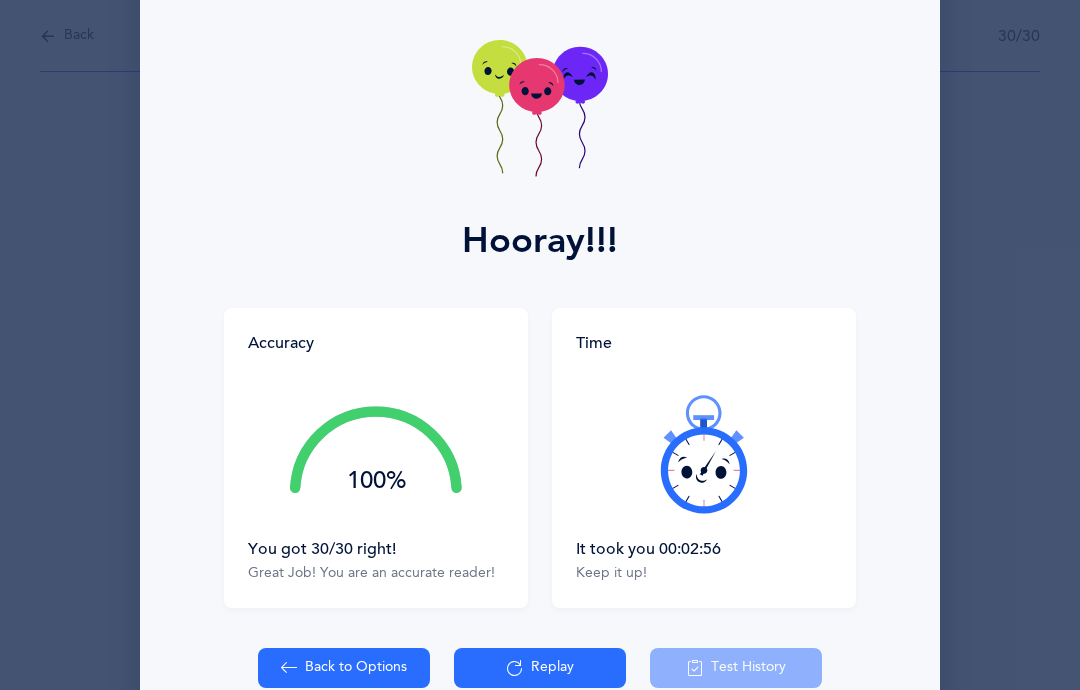 scroll, scrollTop: 85, scrollLeft: 0, axis: vertical 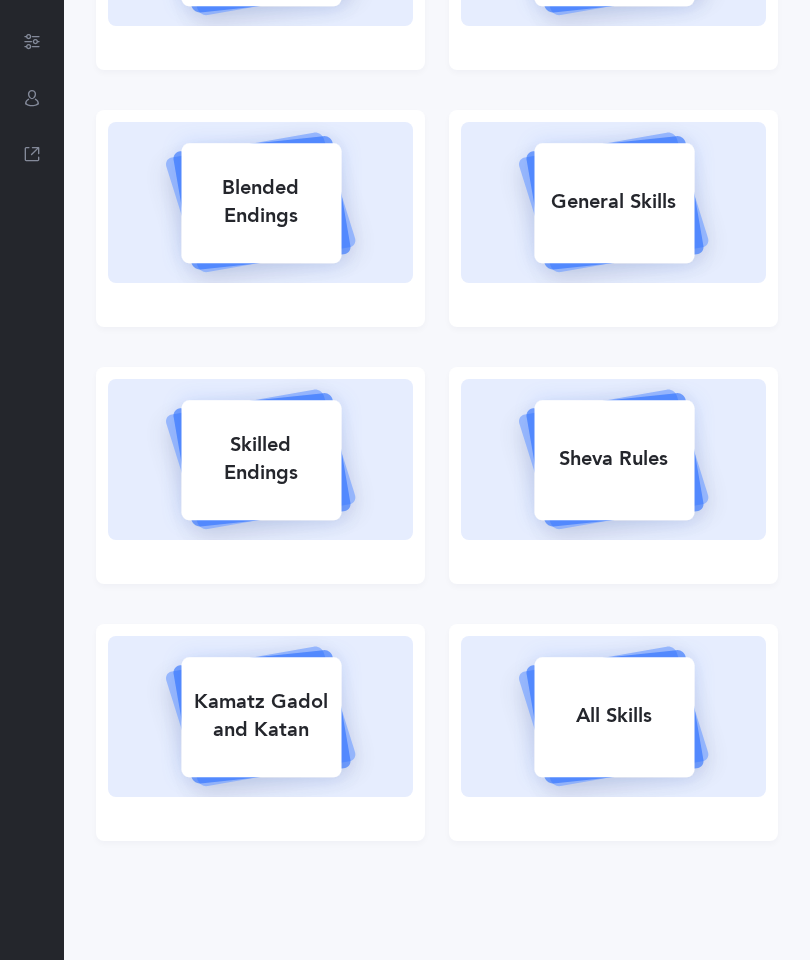 select 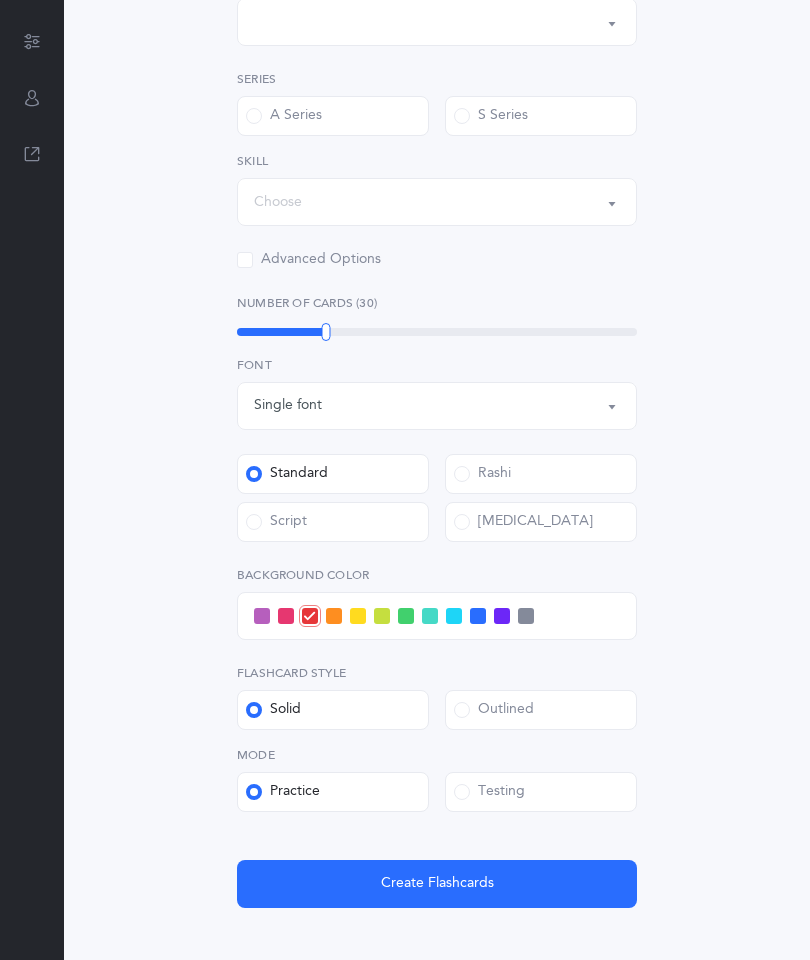scroll, scrollTop: 0, scrollLeft: 0, axis: both 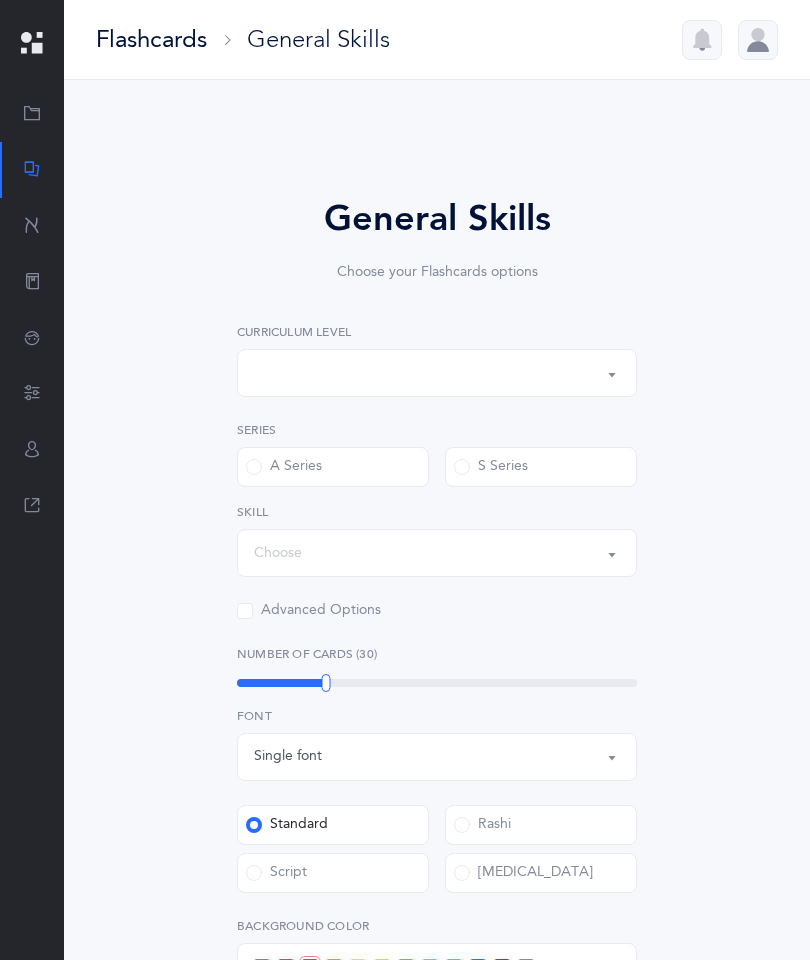select on "1" 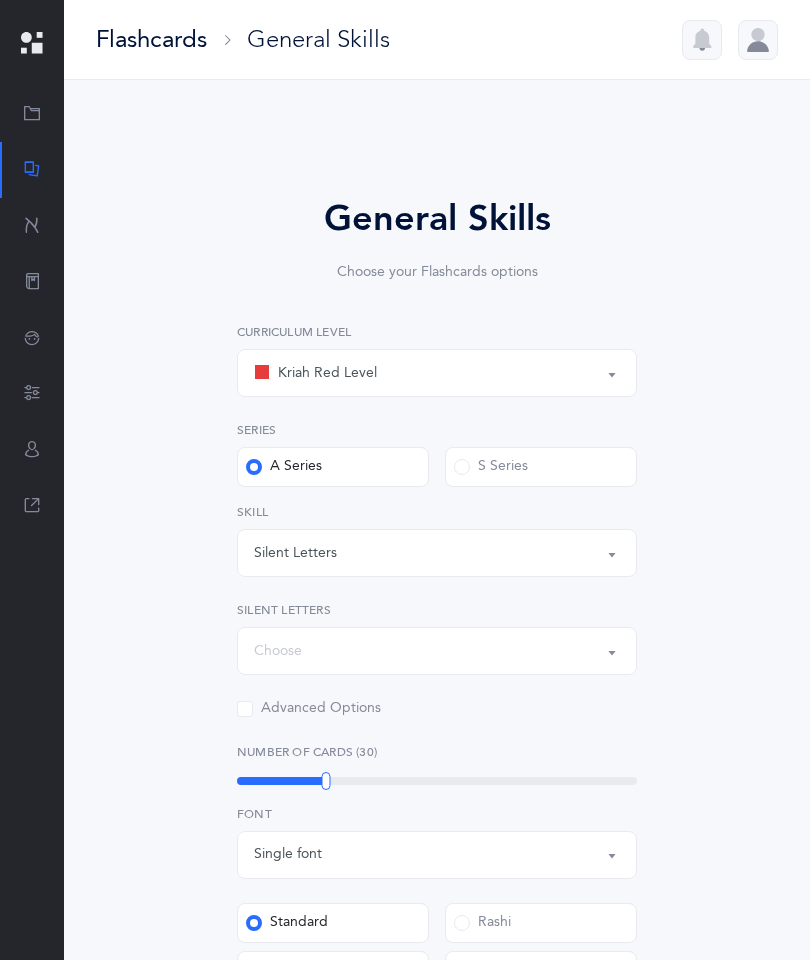click on "Kriah Red Level" at bounding box center [437, 373] 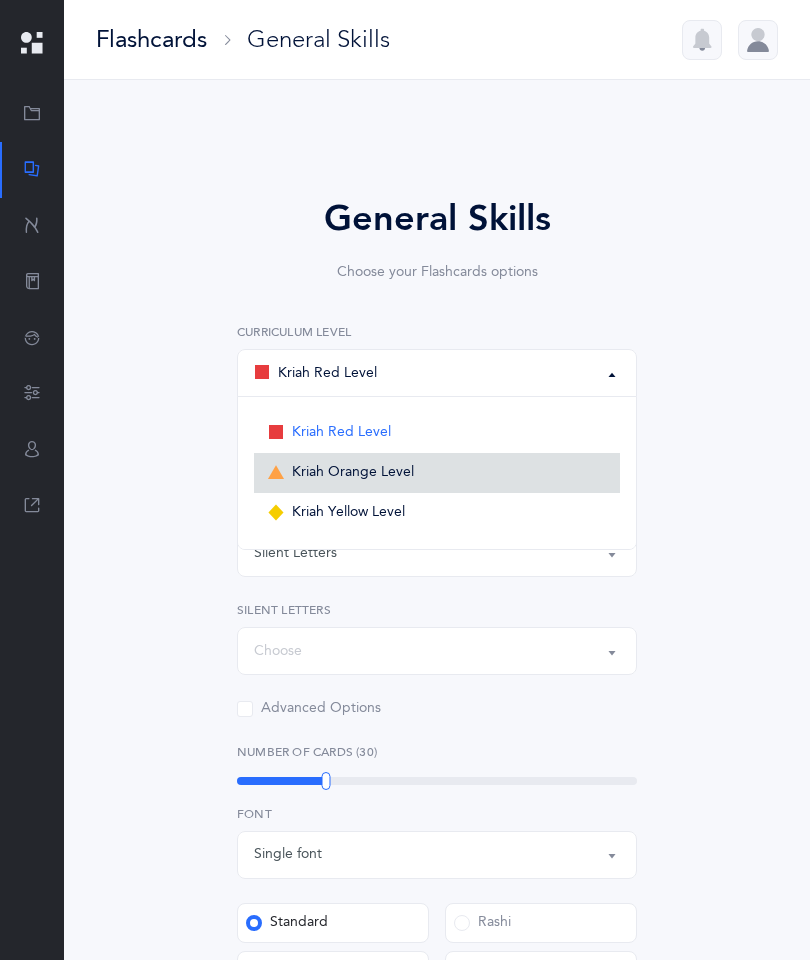 click on "Kriah Orange Level" at bounding box center [353, 473] 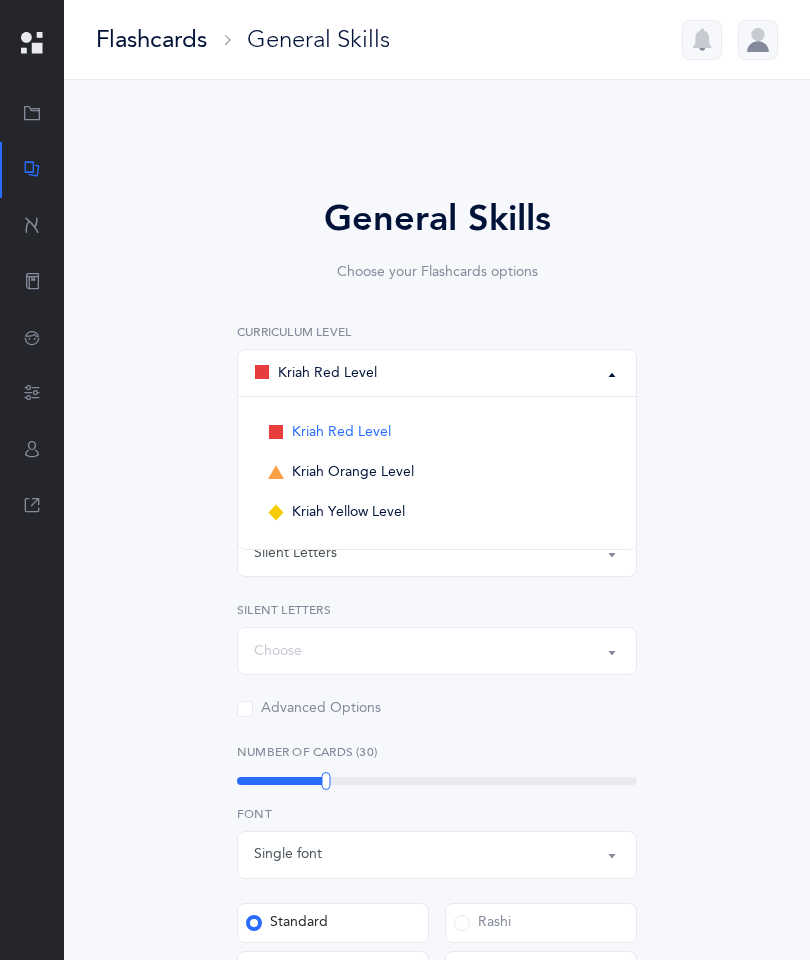 select on "2" 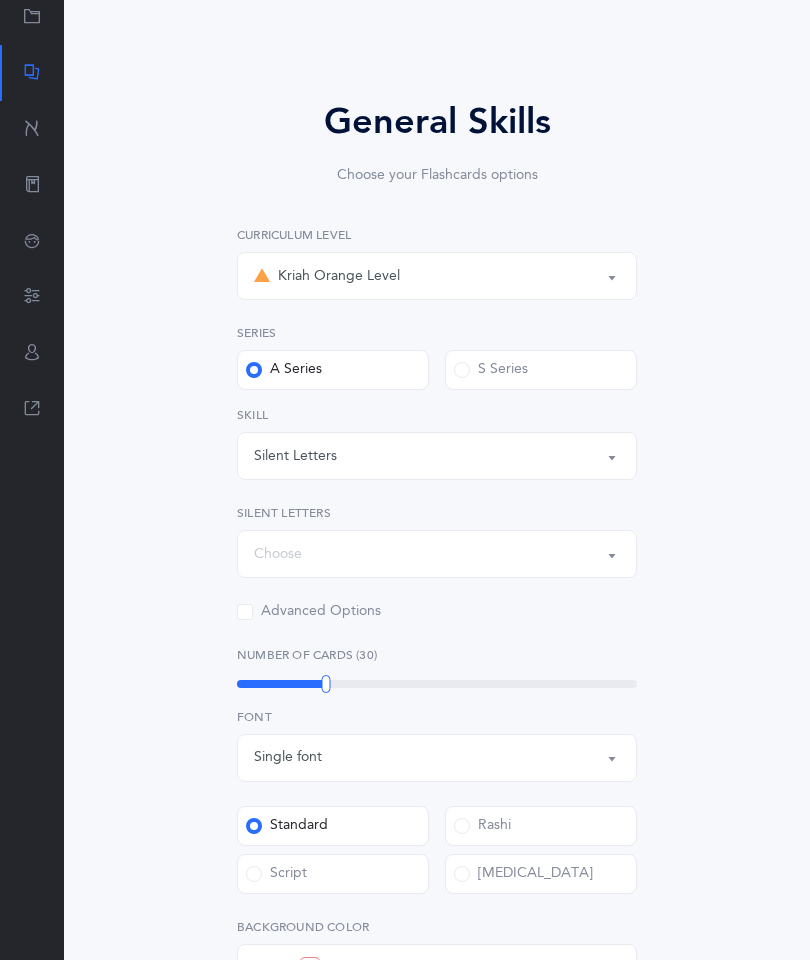 click on "Silent Letters" at bounding box center (437, 457) 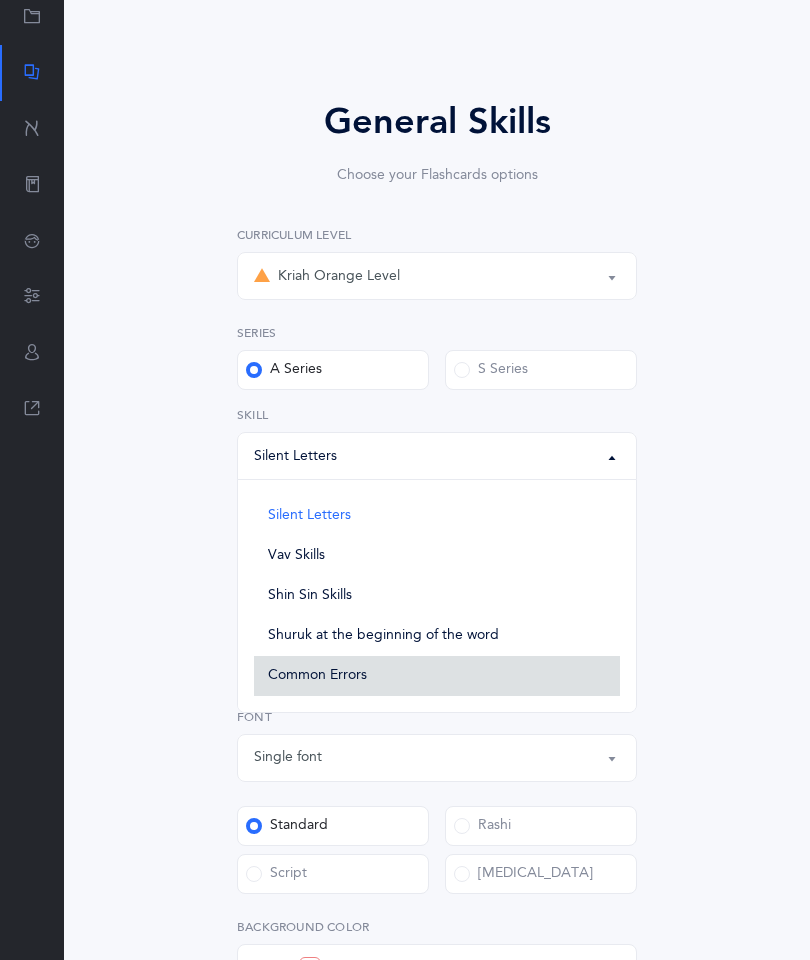 click on "Common Errors" at bounding box center [437, 676] 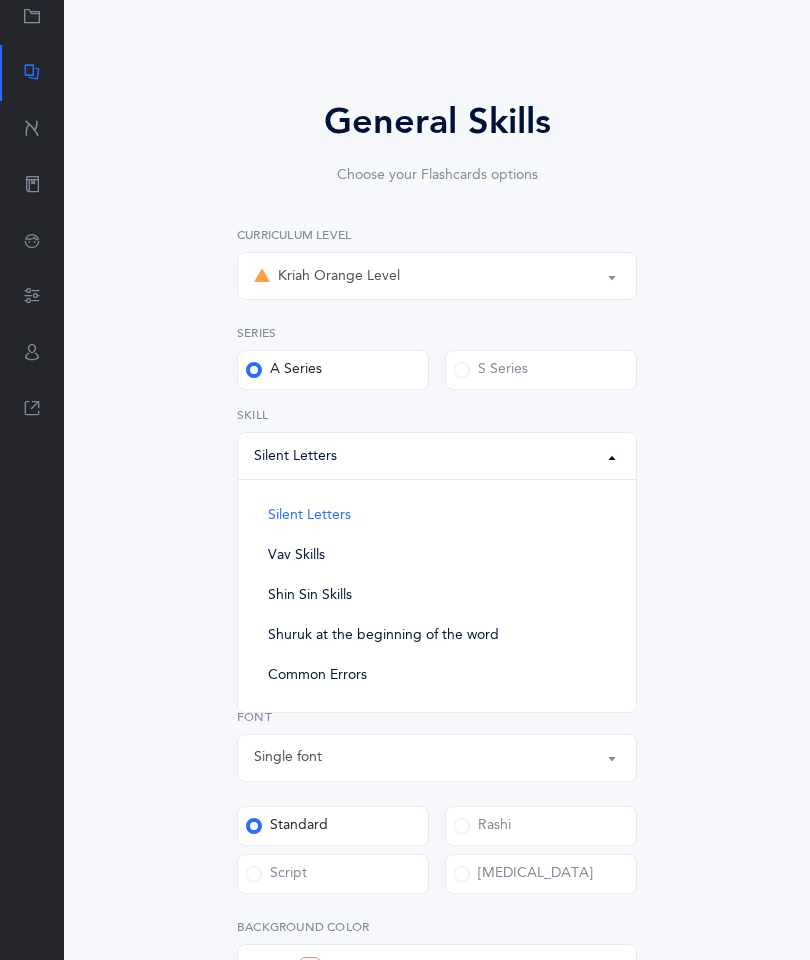 select on "Common Errors" 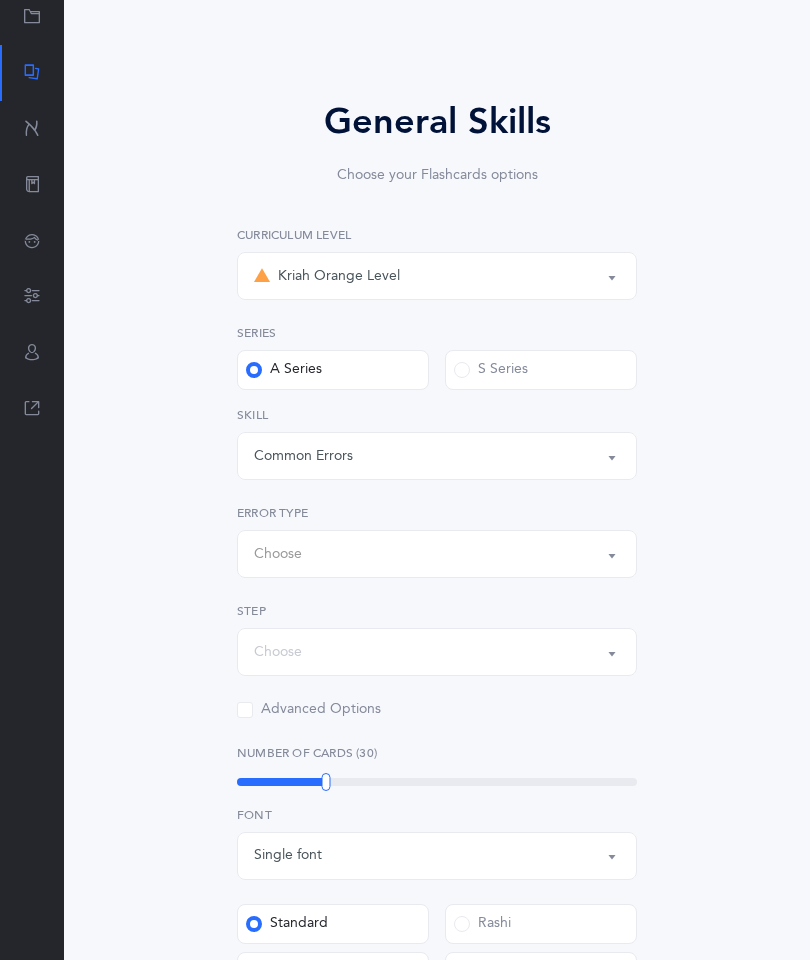 click on "Choose" at bounding box center [437, 554] 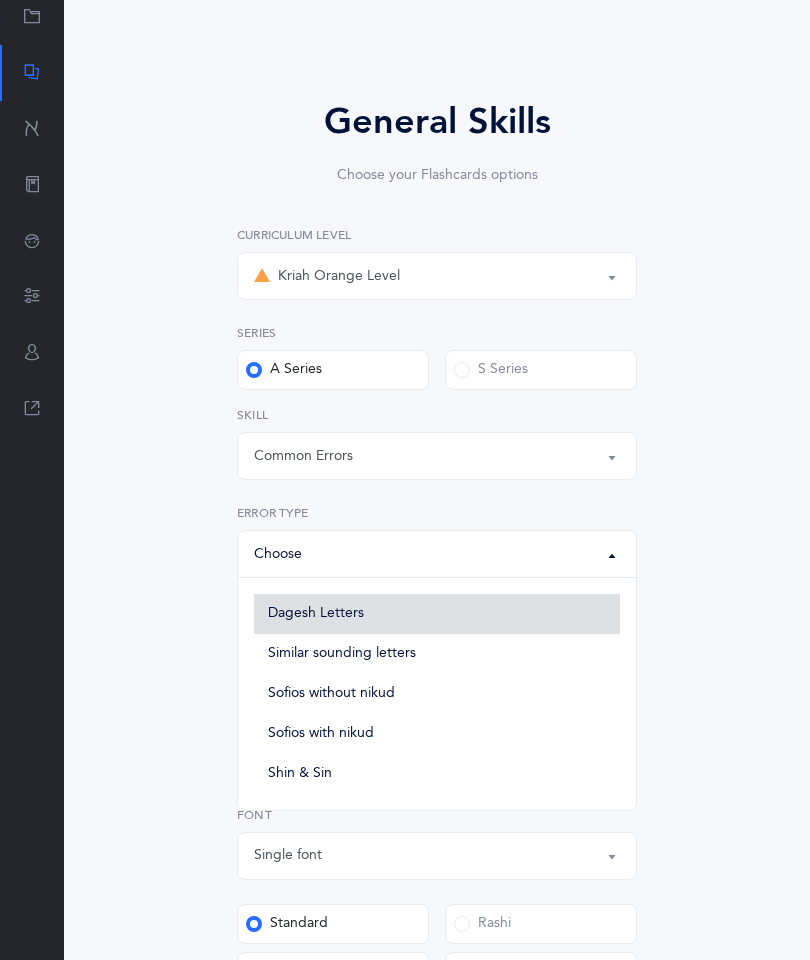 click on "Dagesh Letters" at bounding box center (437, 614) 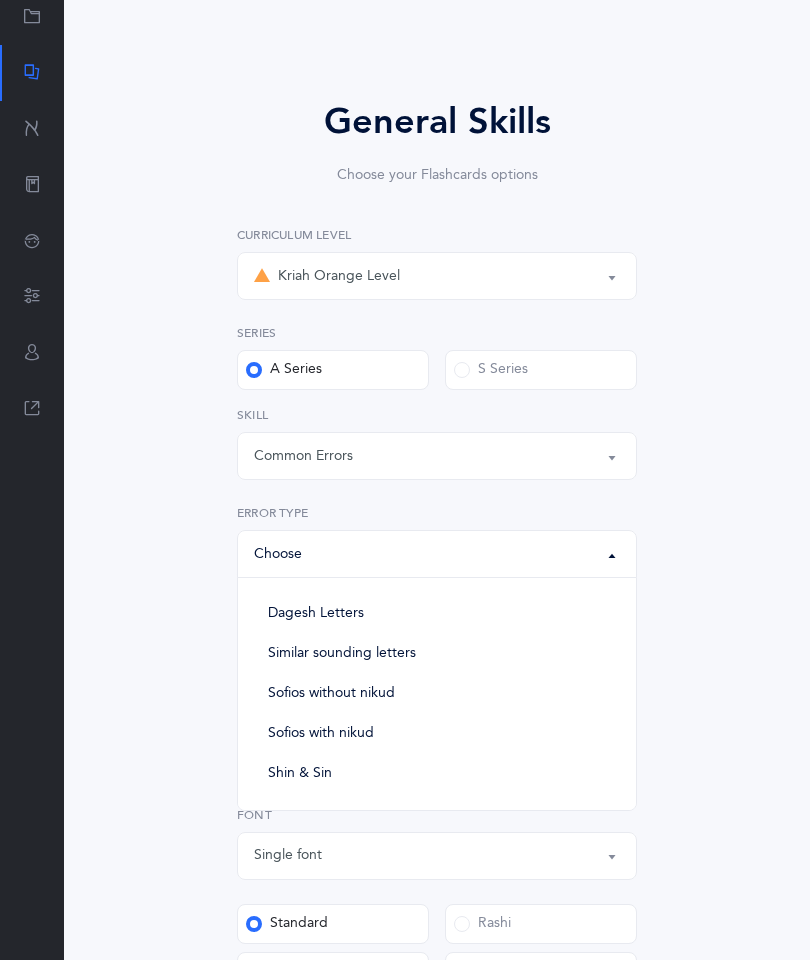 select on "Dagesh Letters" 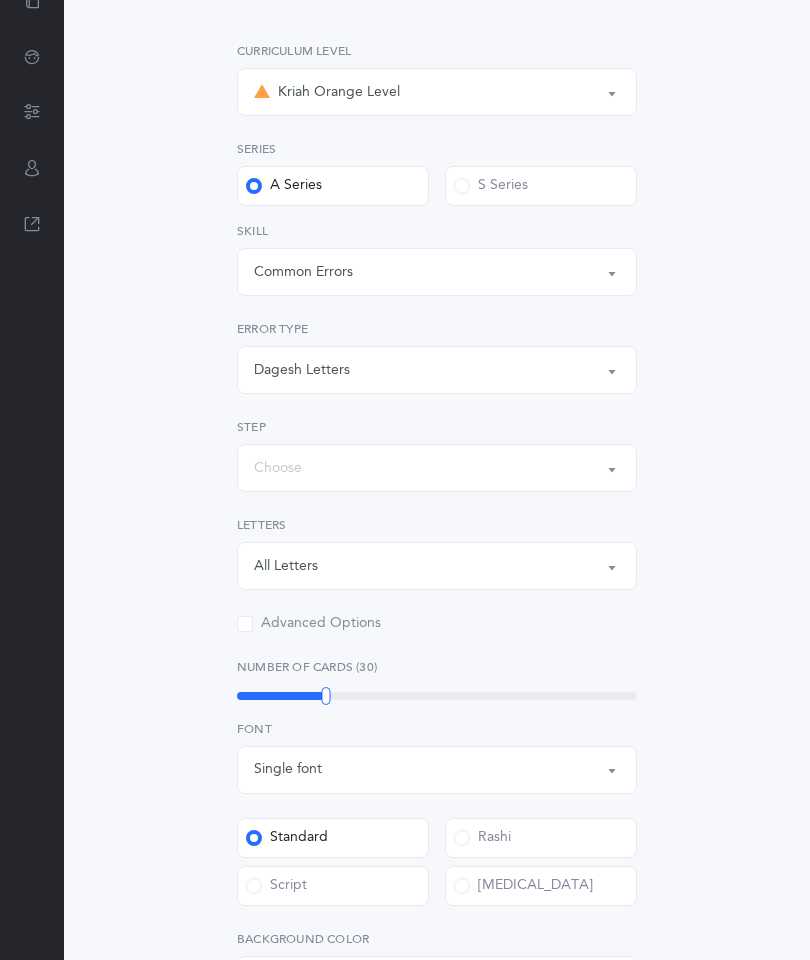 scroll, scrollTop: 283, scrollLeft: 0, axis: vertical 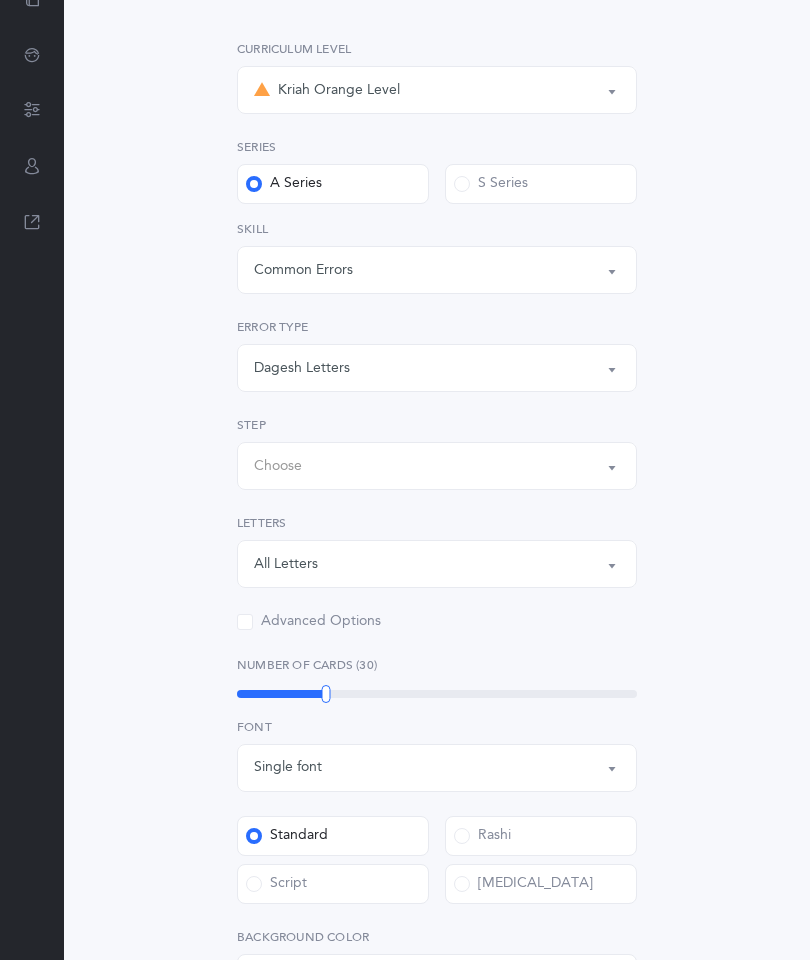 click on "Choose" at bounding box center (437, 466) 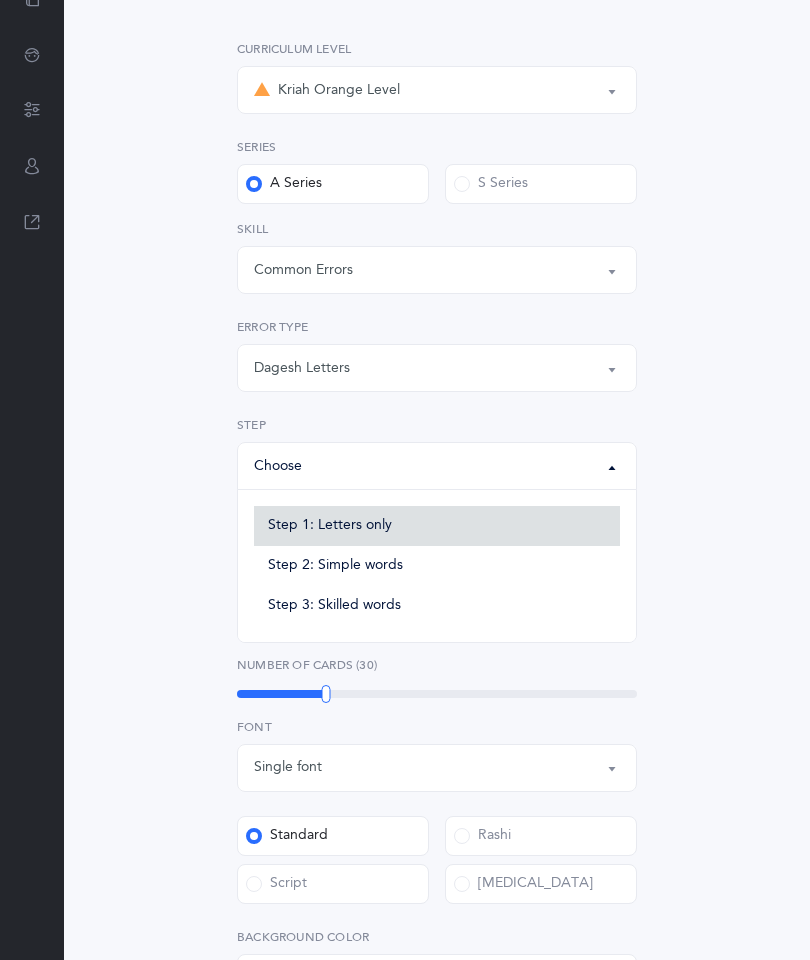 click on "Step 1: Letters only" at bounding box center (330, 526) 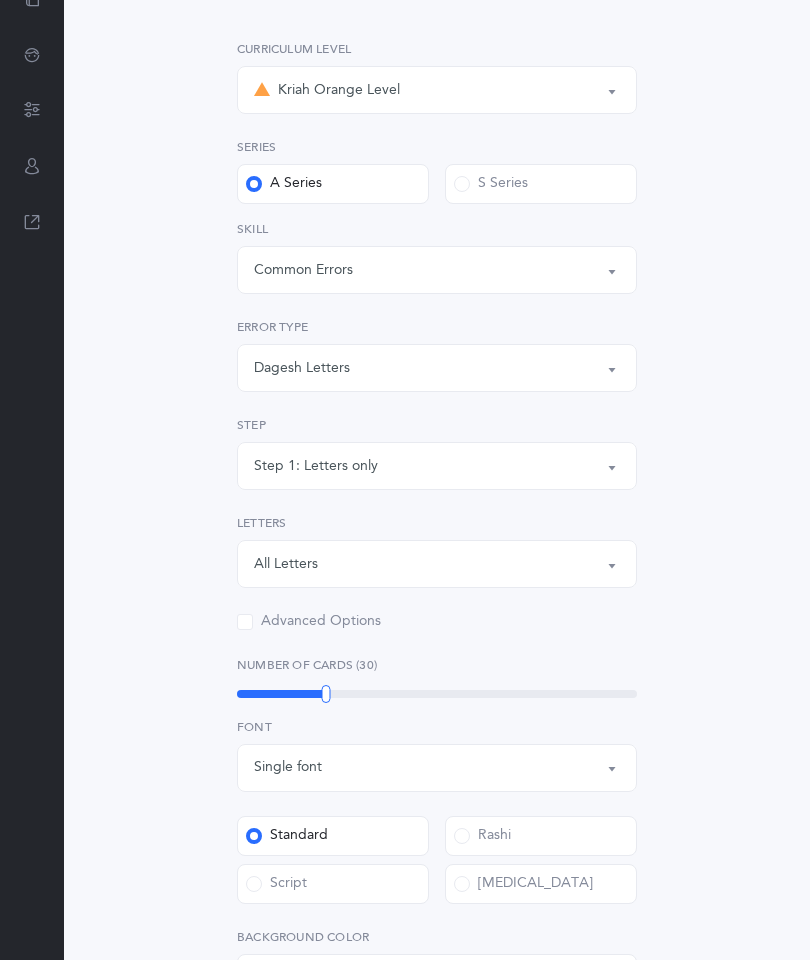 click on "Step 1: Letters only" at bounding box center (437, 466) 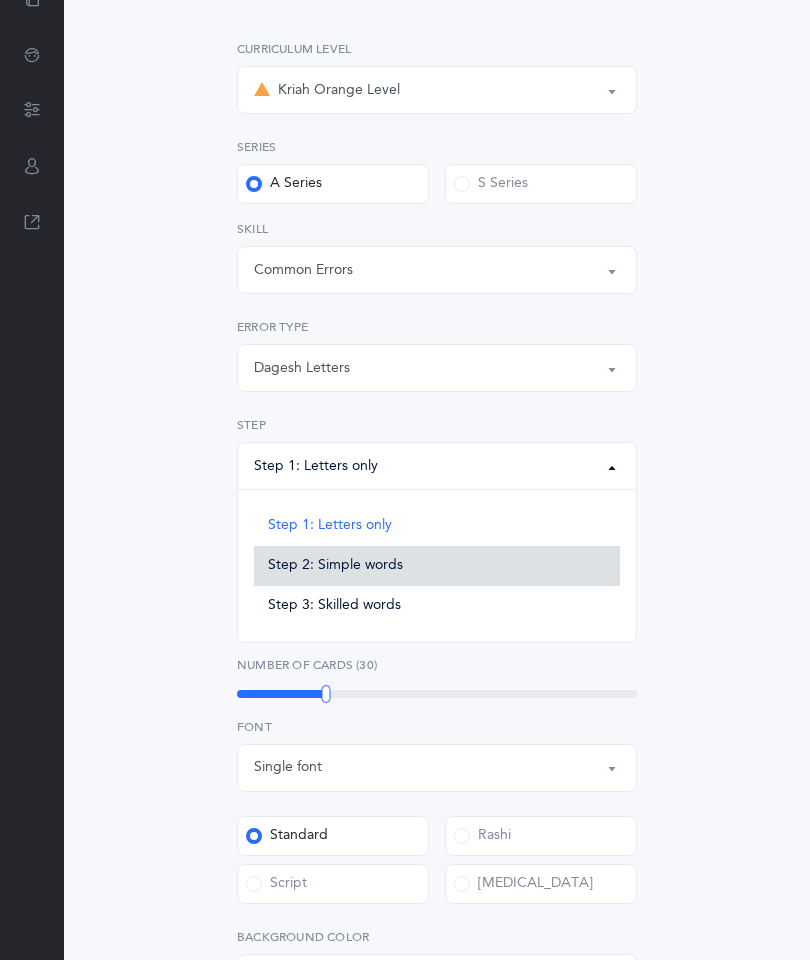 click on "Step 2: Simple words" at bounding box center (437, 566) 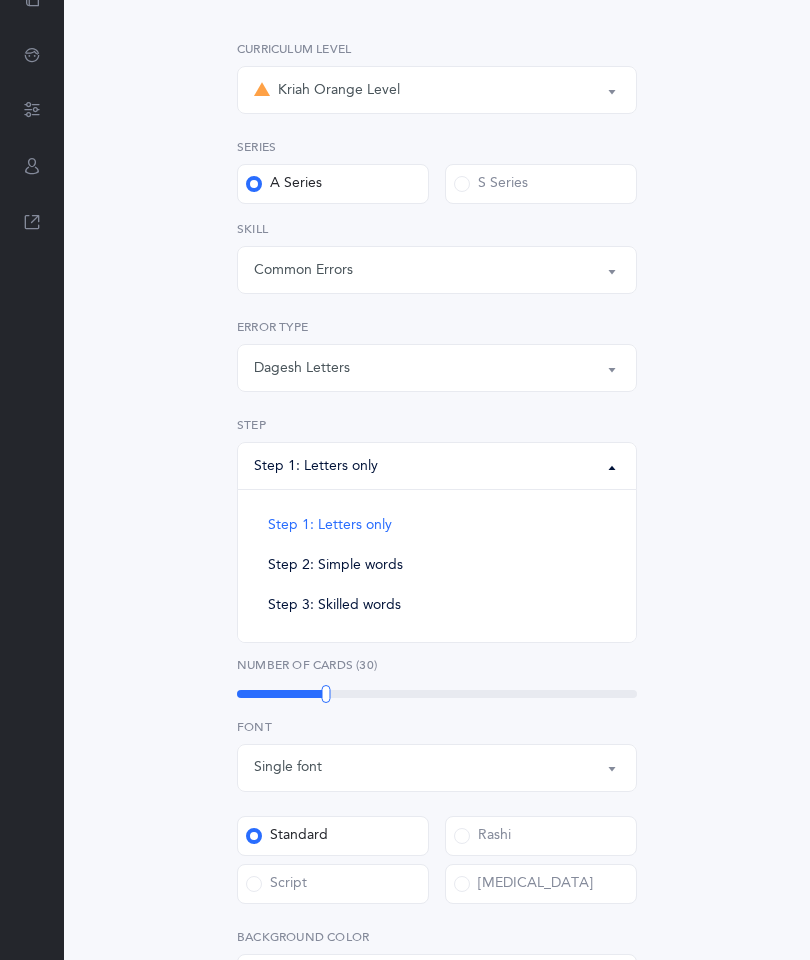 select on "Simple words" 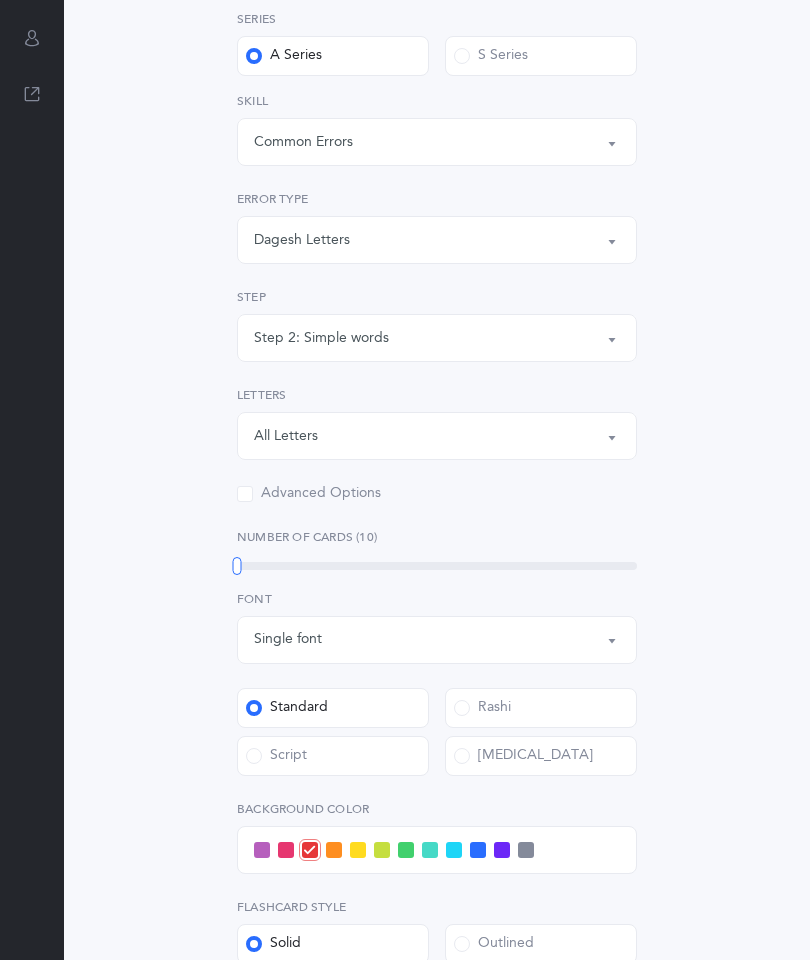 scroll, scrollTop: 442, scrollLeft: 0, axis: vertical 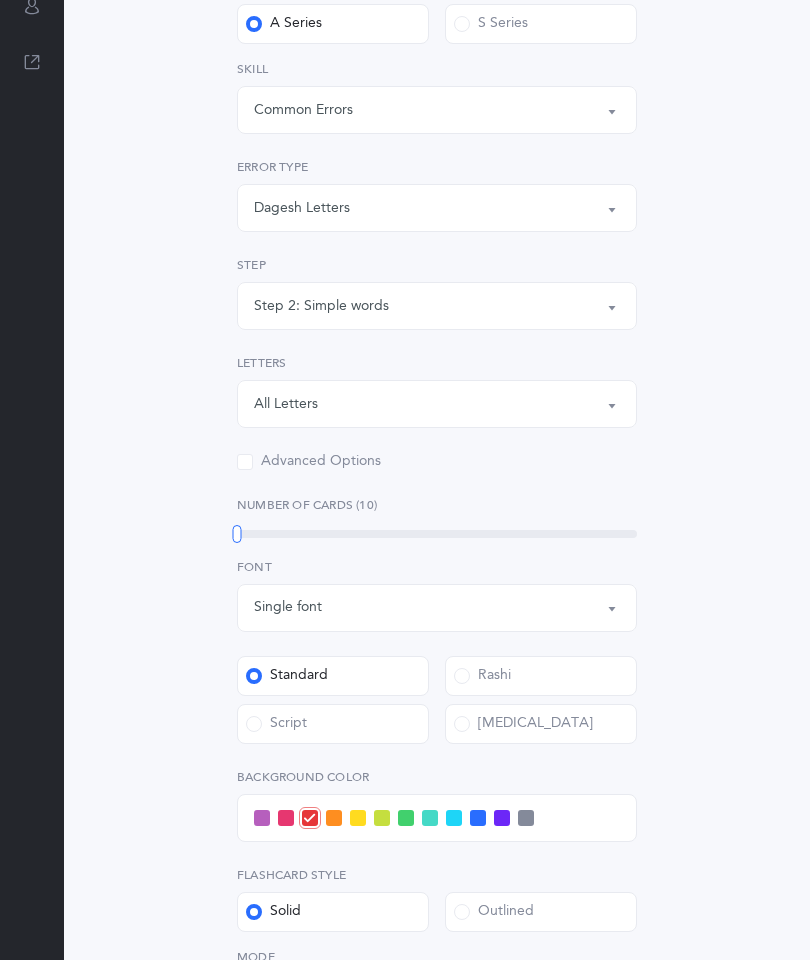 click at bounding box center [478, 819] 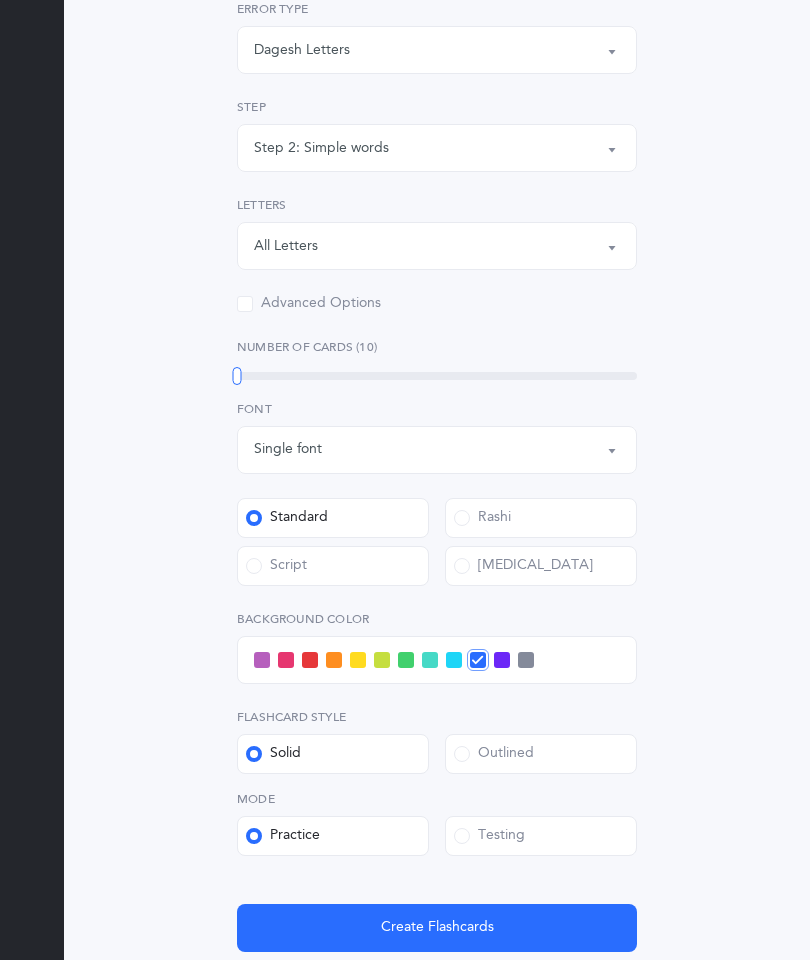 scroll, scrollTop: 602, scrollLeft: 0, axis: vertical 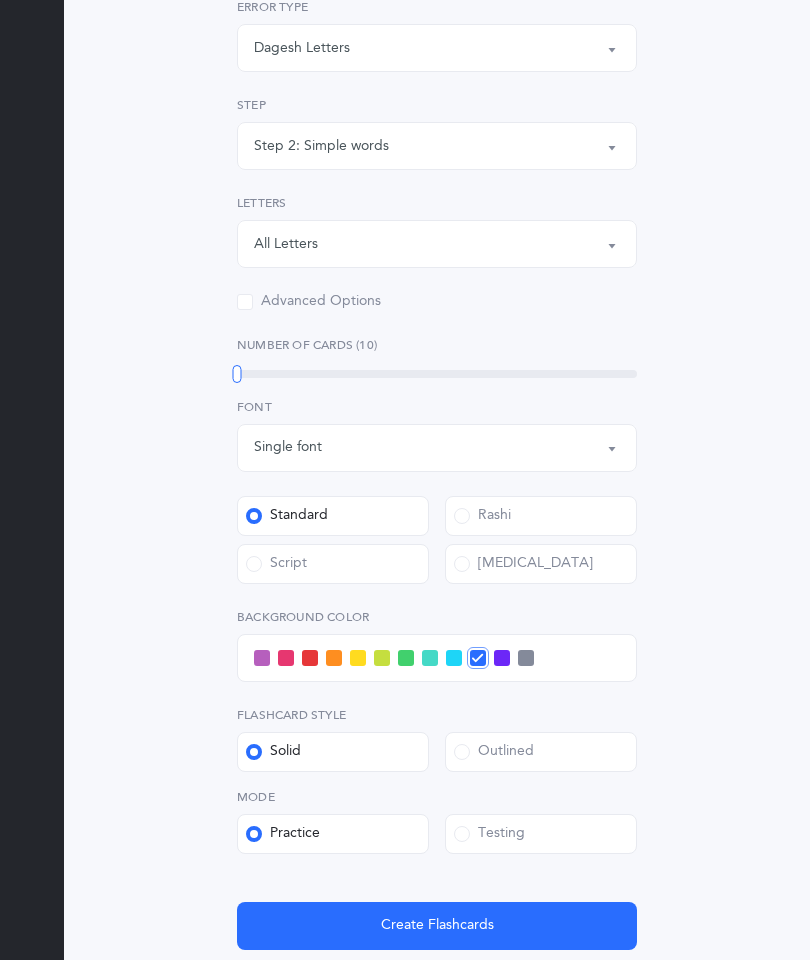 click on "Practice" at bounding box center (283, 835) 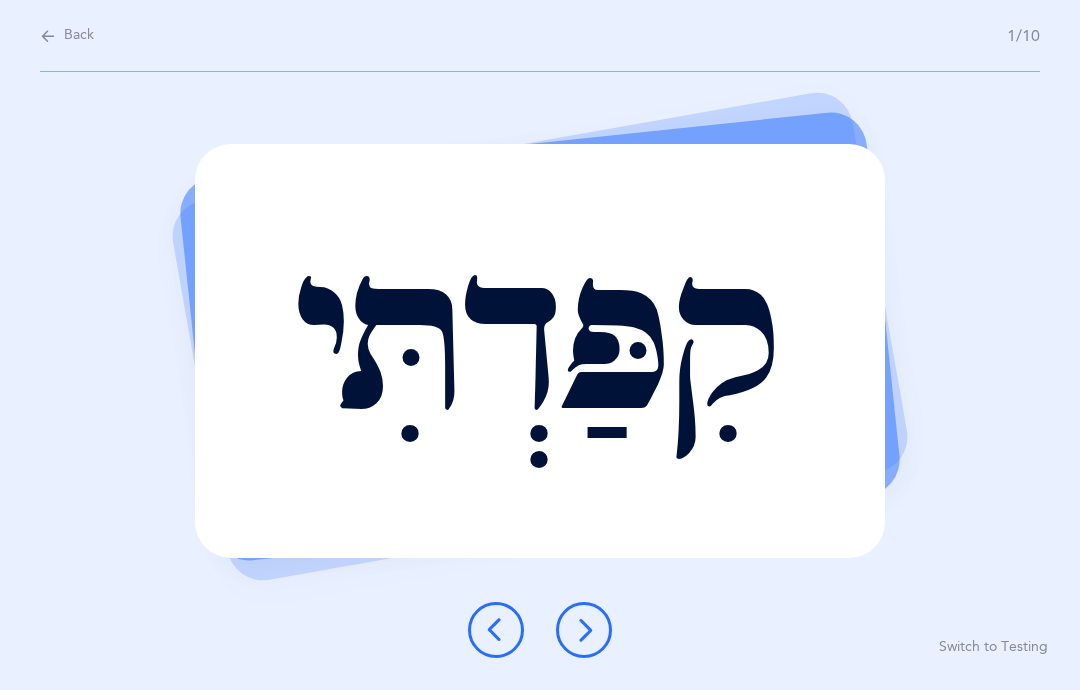 scroll, scrollTop: 80, scrollLeft: 0, axis: vertical 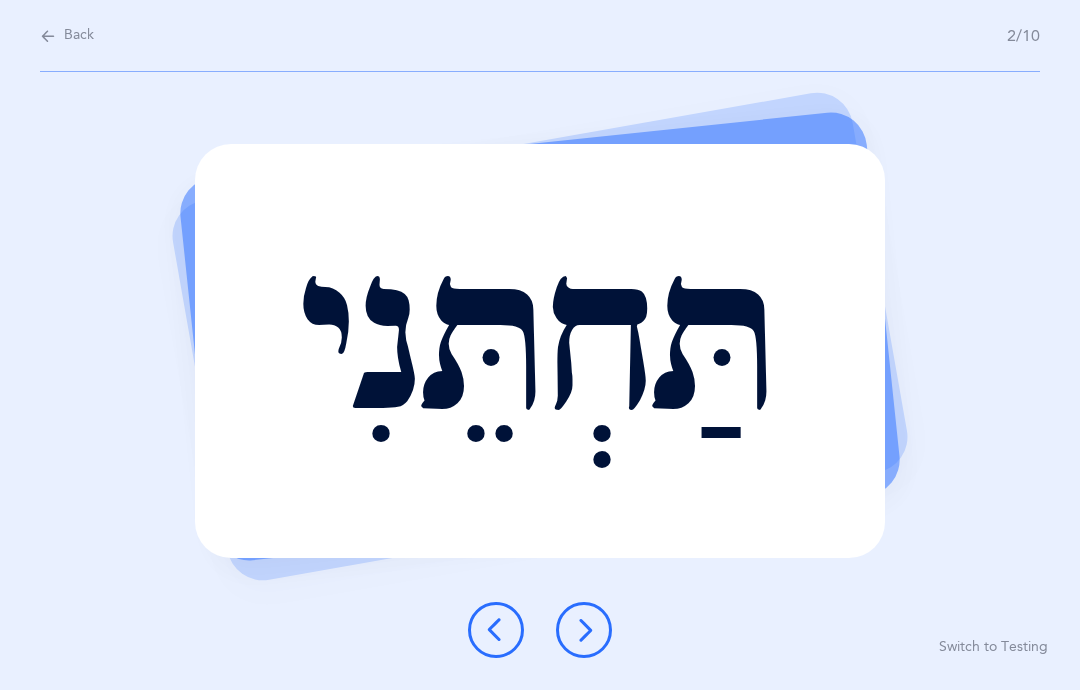 click at bounding box center [584, 630] 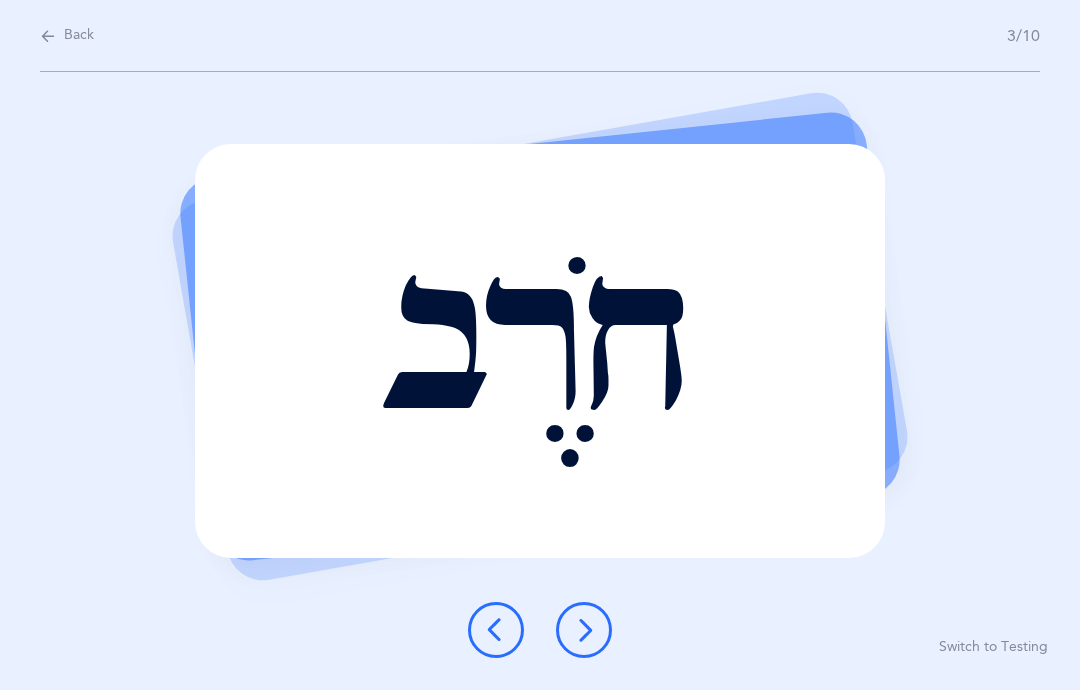 click at bounding box center (584, 630) 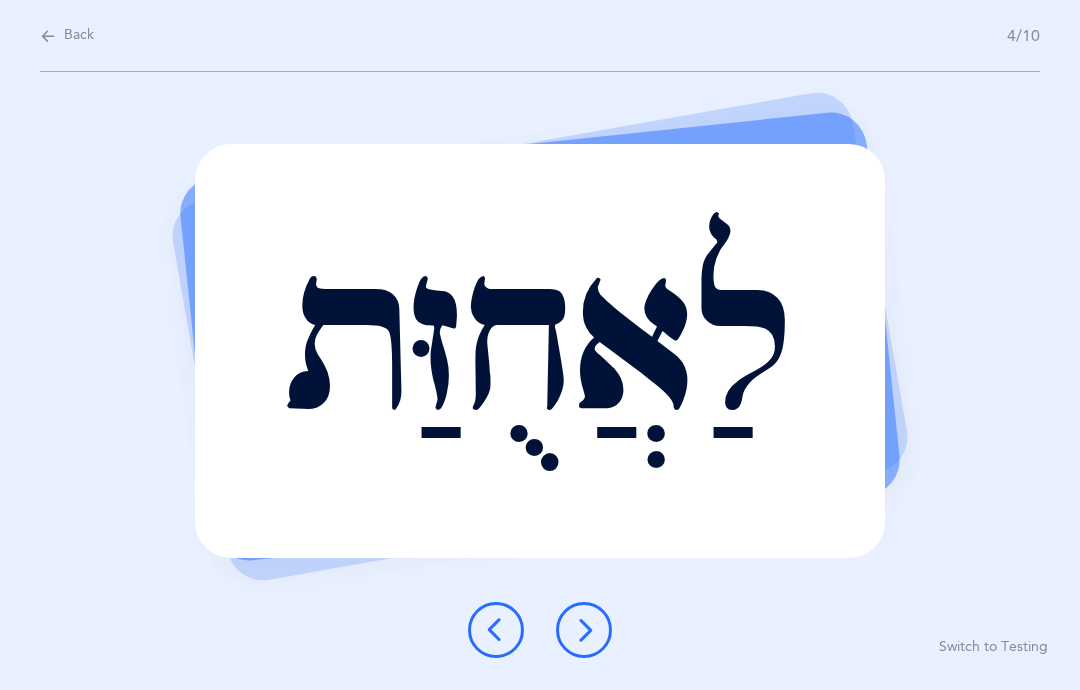 click at bounding box center (584, 630) 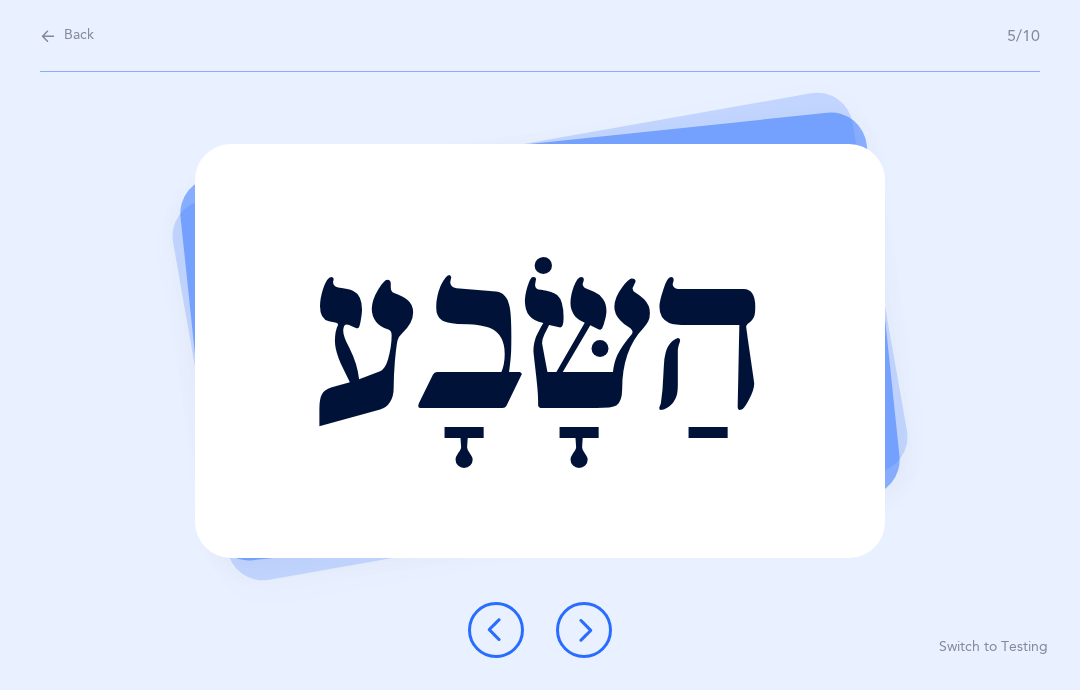 click at bounding box center (584, 630) 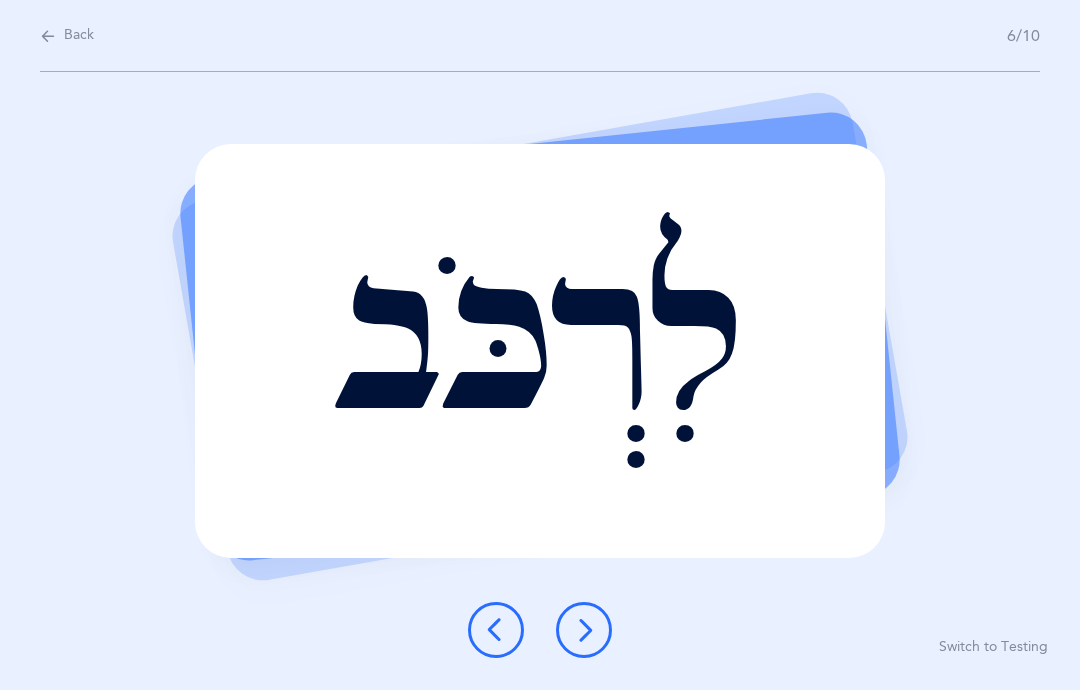 click at bounding box center [584, 630] 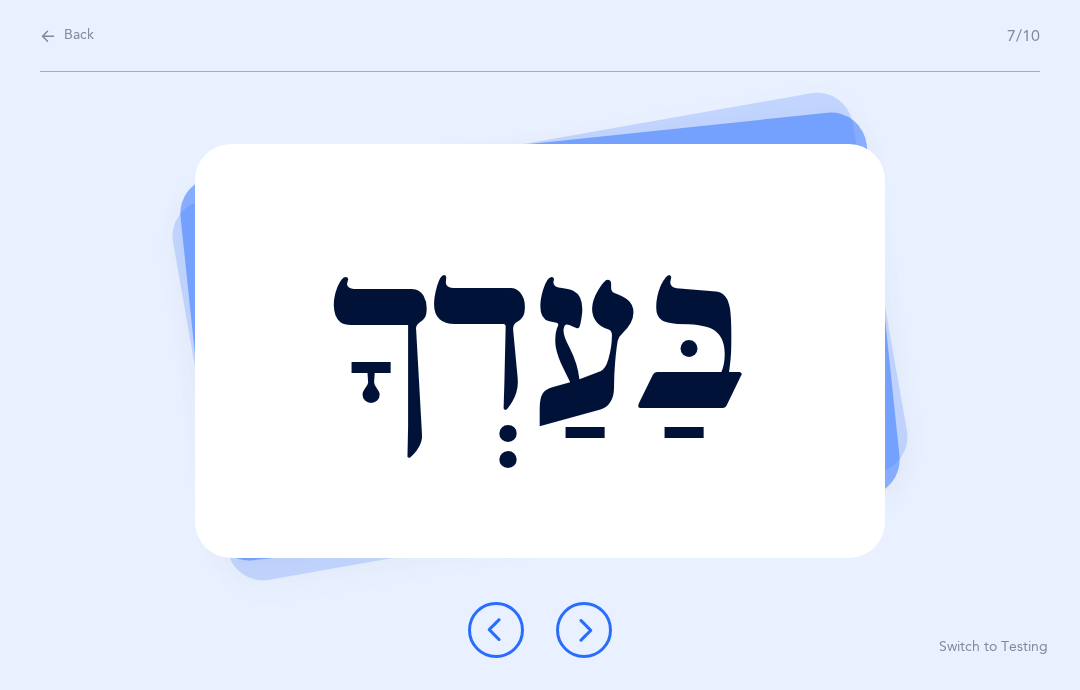 click at bounding box center (584, 630) 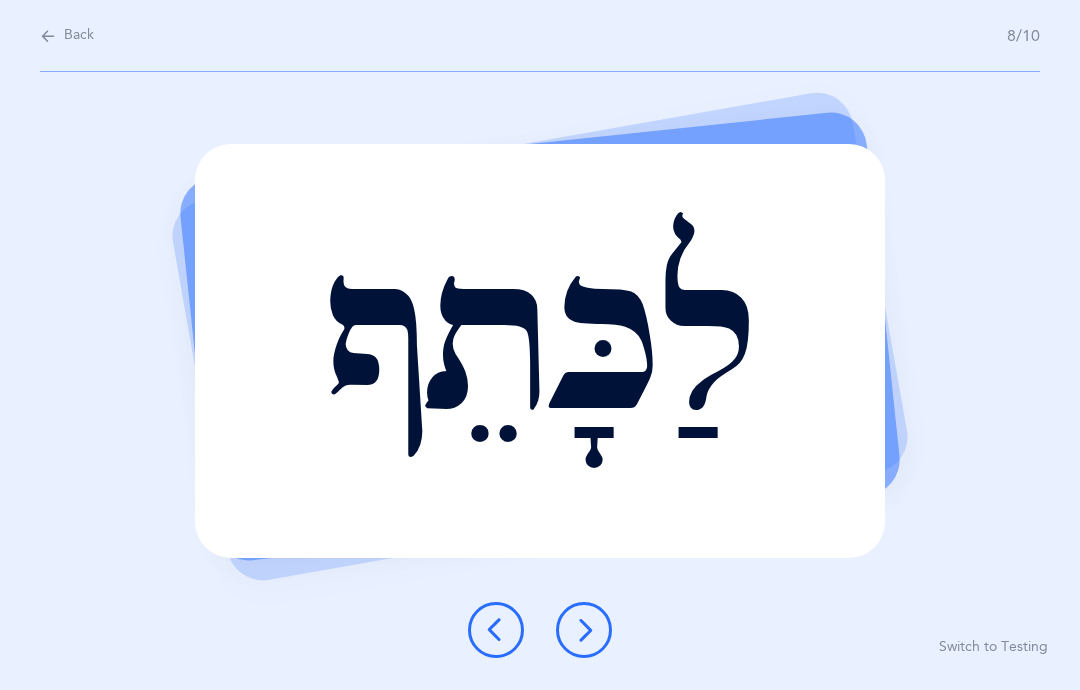 click at bounding box center (584, 630) 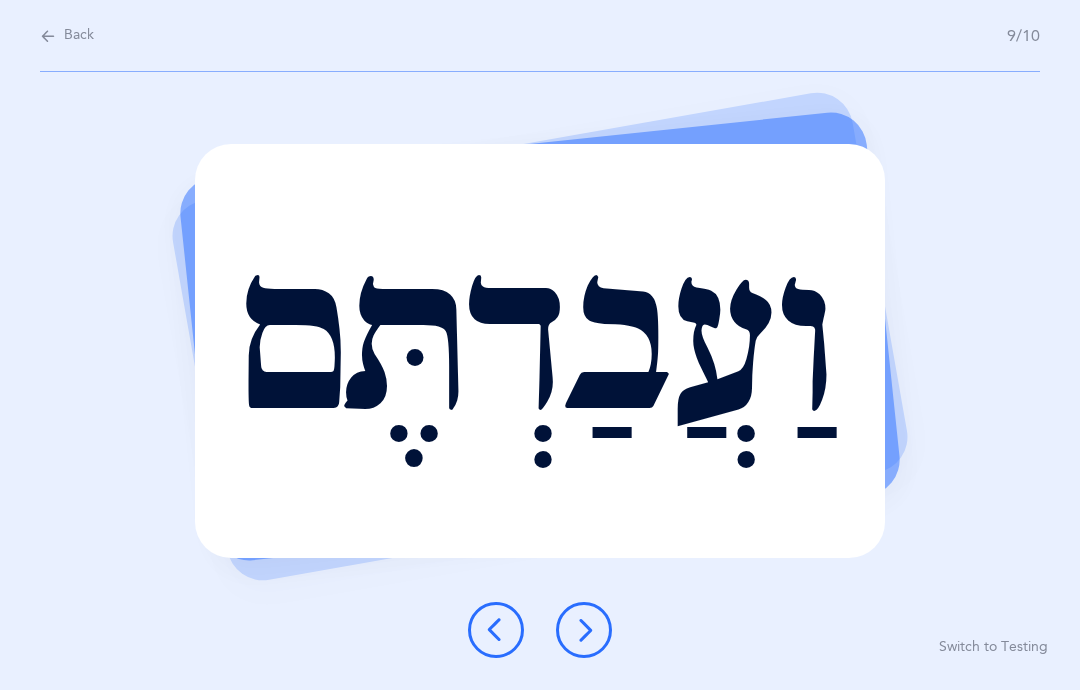 click at bounding box center [584, 630] 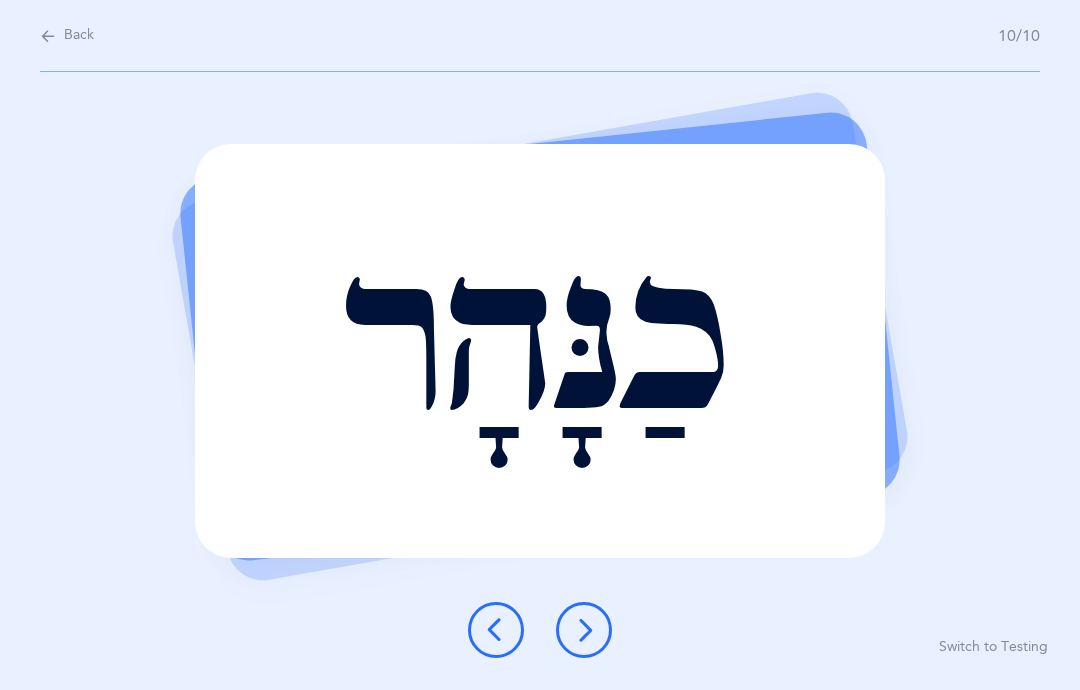 click at bounding box center [584, 630] 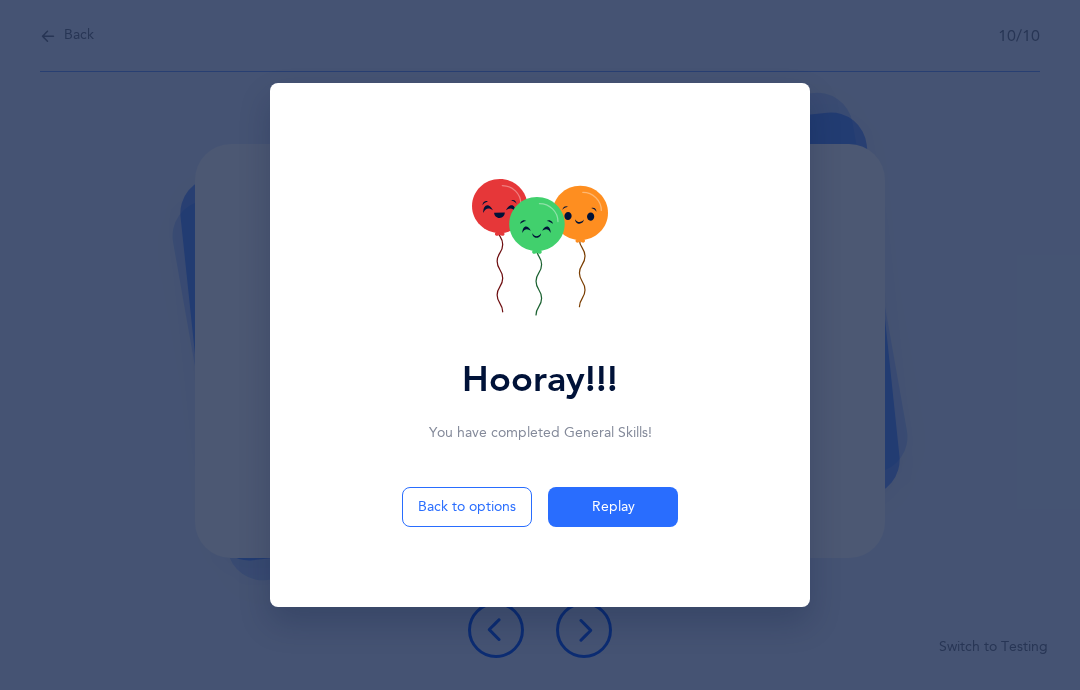 click 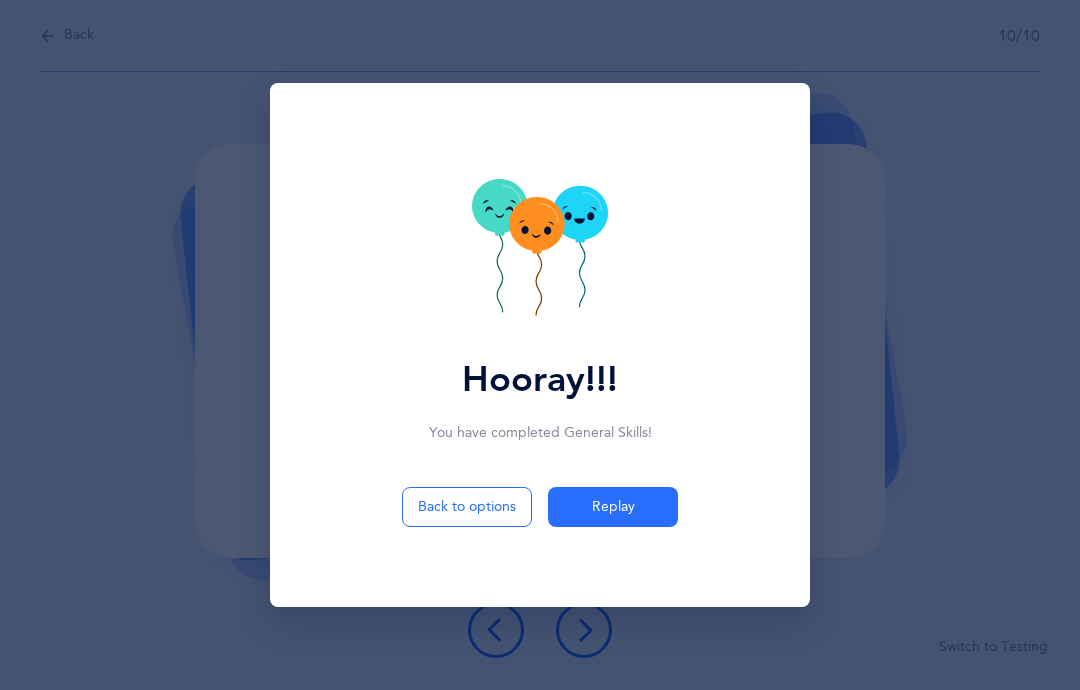 click 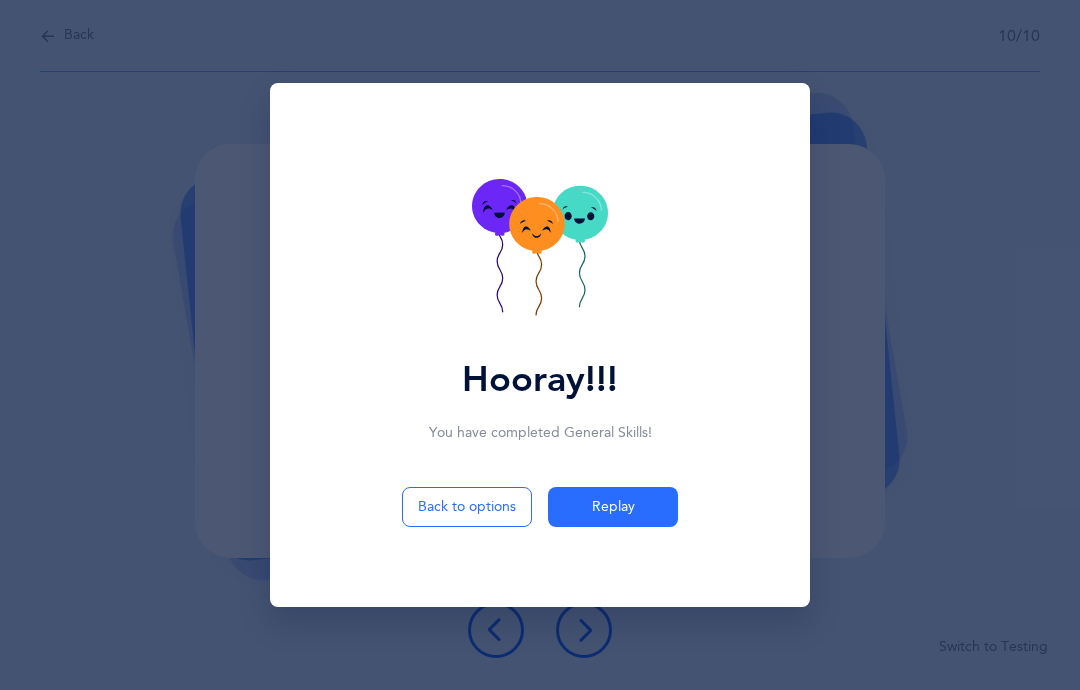click 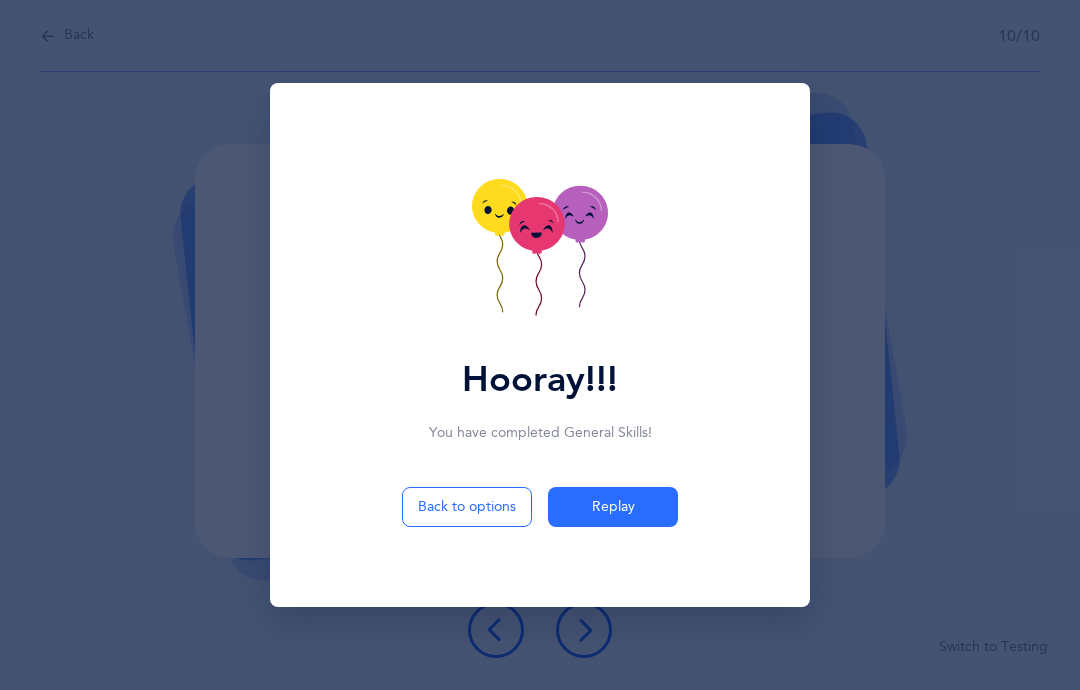click 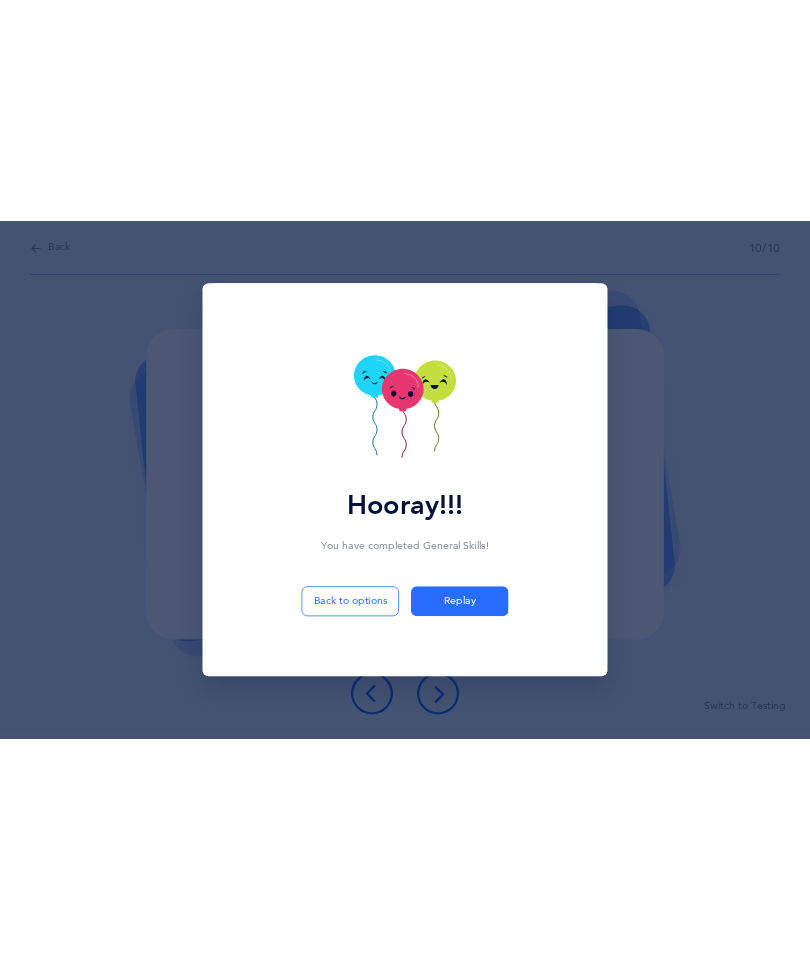 scroll, scrollTop: 0, scrollLeft: 0, axis: both 